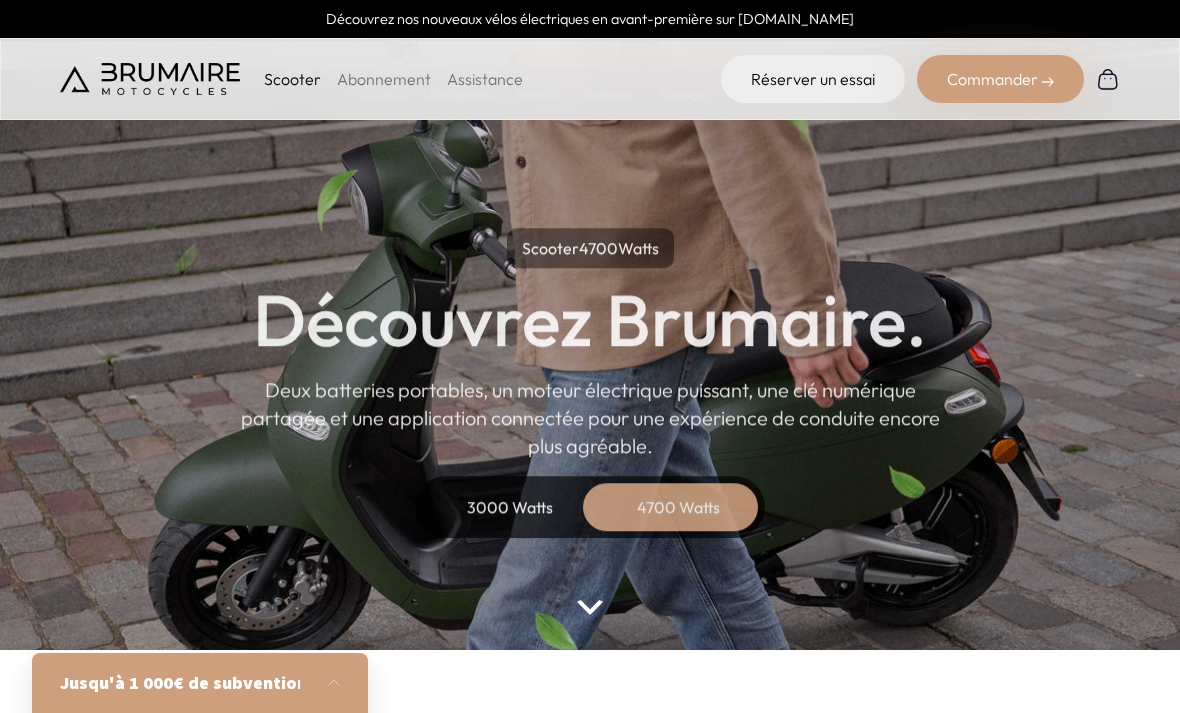 scroll, scrollTop: 107, scrollLeft: 0, axis: vertical 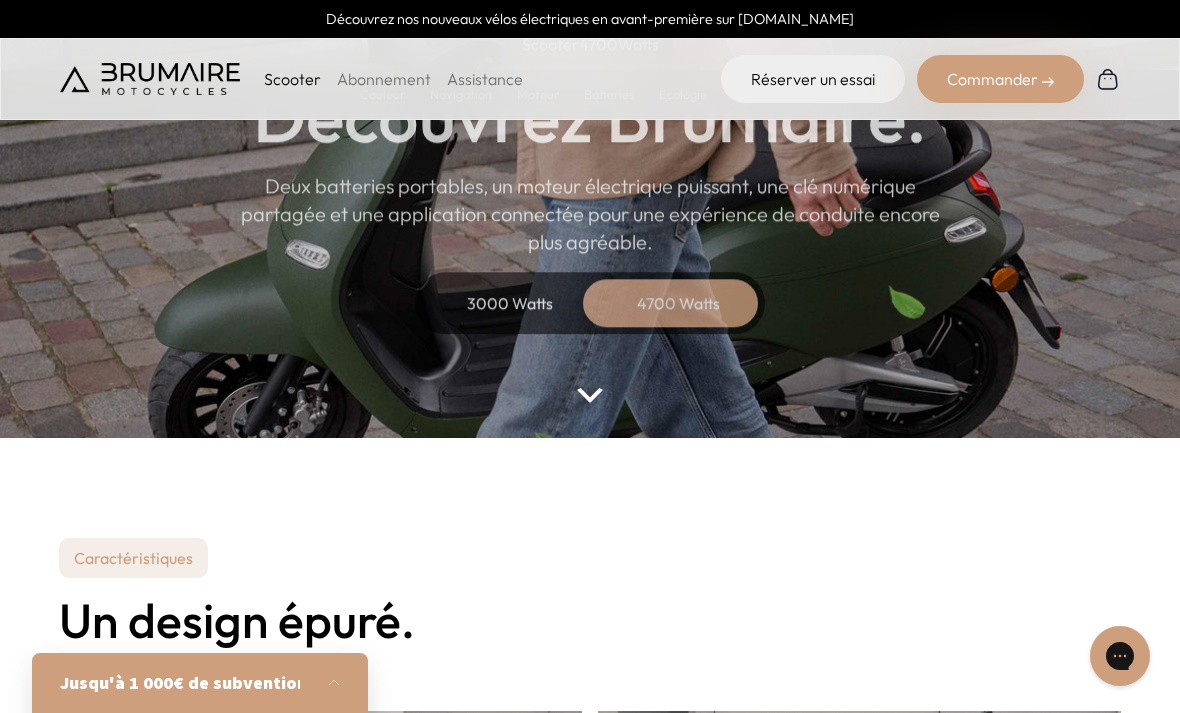 click on "4700 Watts" at bounding box center [678, 303] 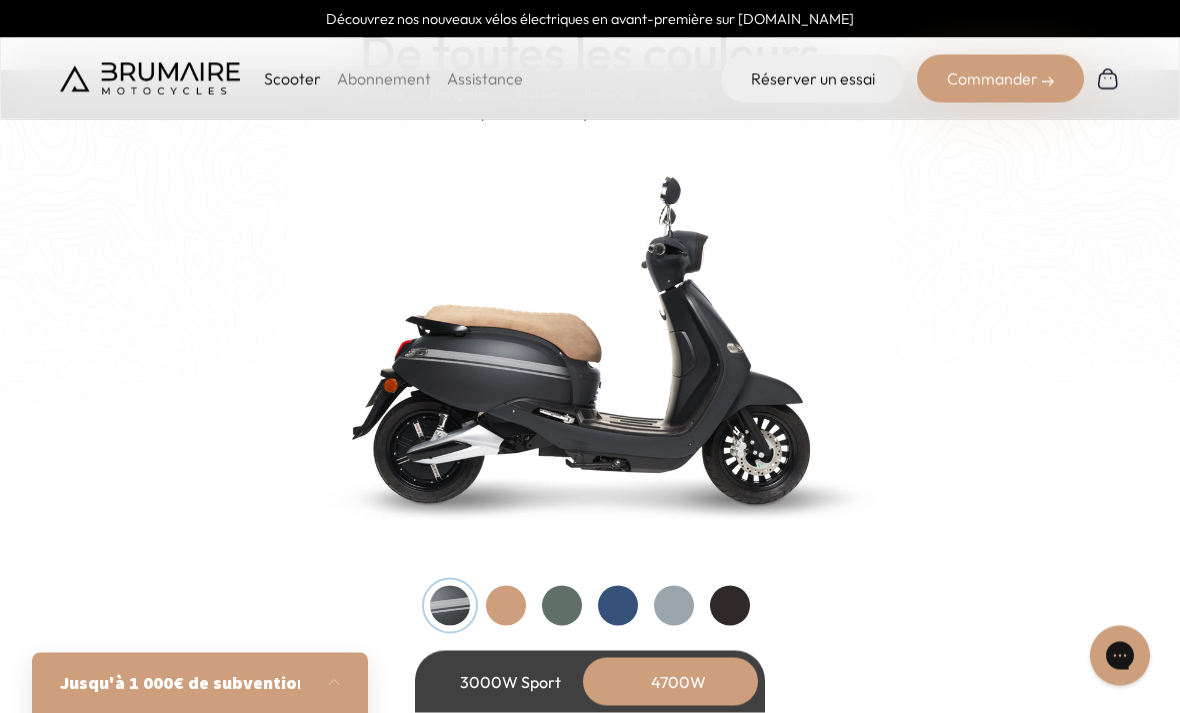 scroll, scrollTop: 2034, scrollLeft: 0, axis: vertical 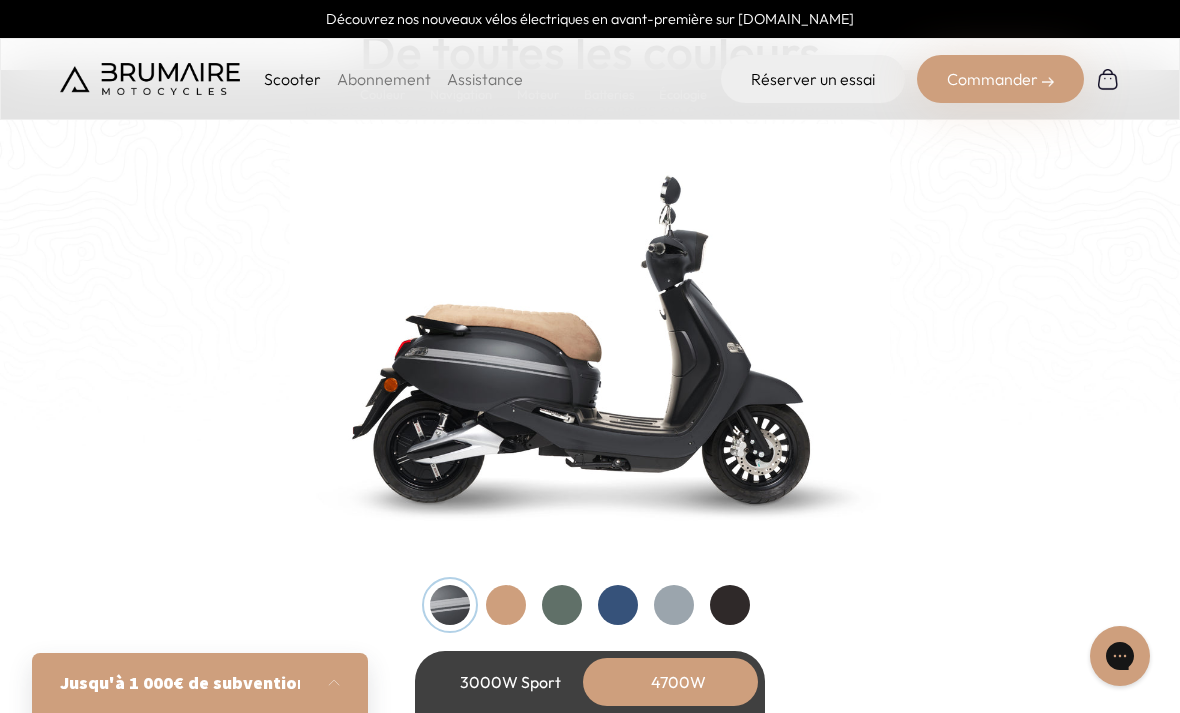 click at bounding box center [506, 605] 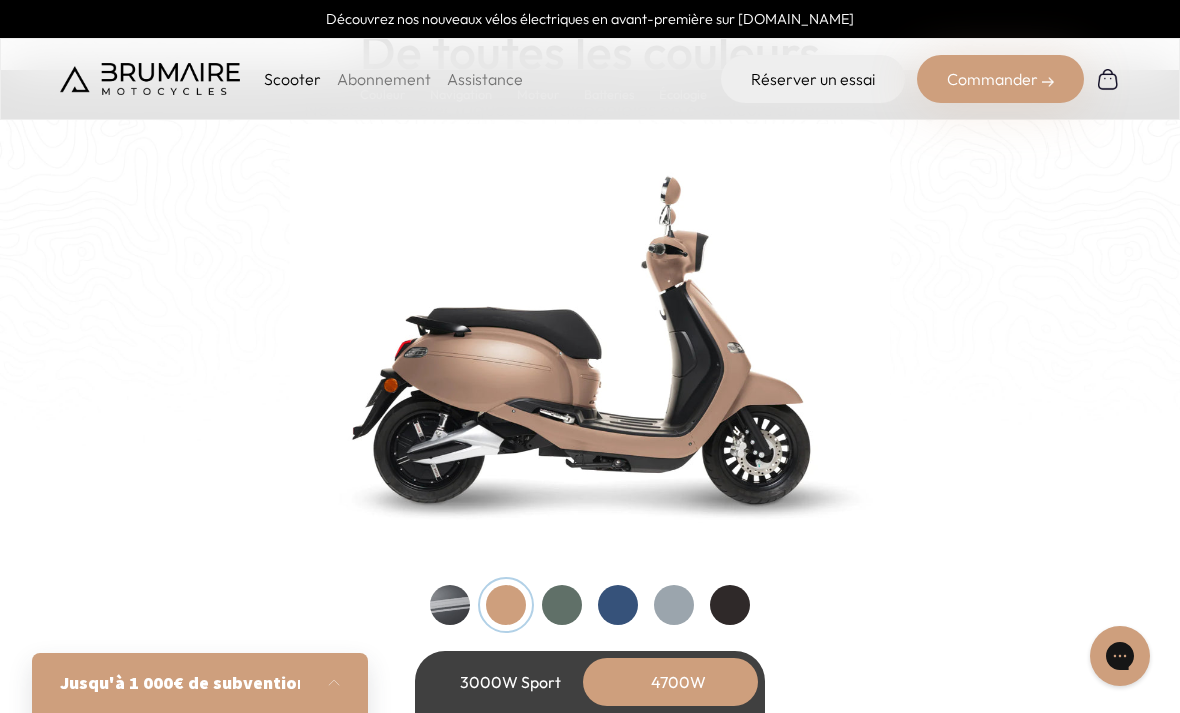 click on "Couleurs
De toutes les couleurs
Nouveau !
Nos scooters électriques sont disponibles en 6 couleurs différentes." at bounding box center (590, 243) 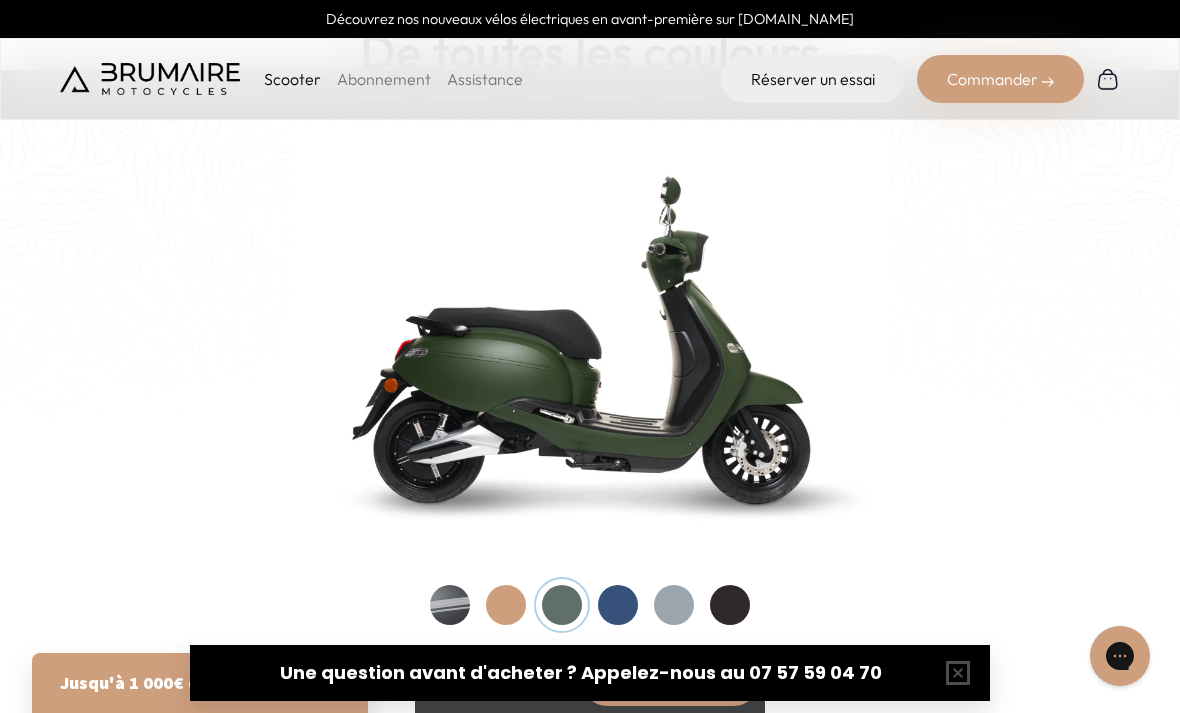 click at bounding box center [618, 605] 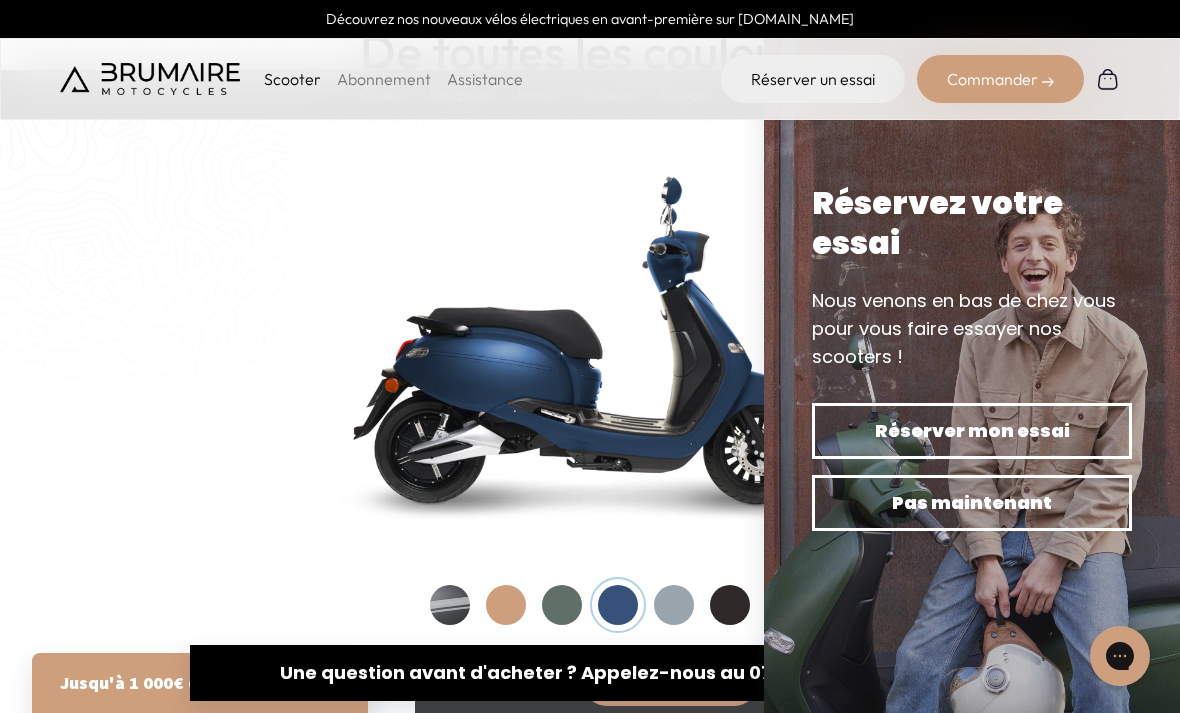 click at bounding box center [674, 605] 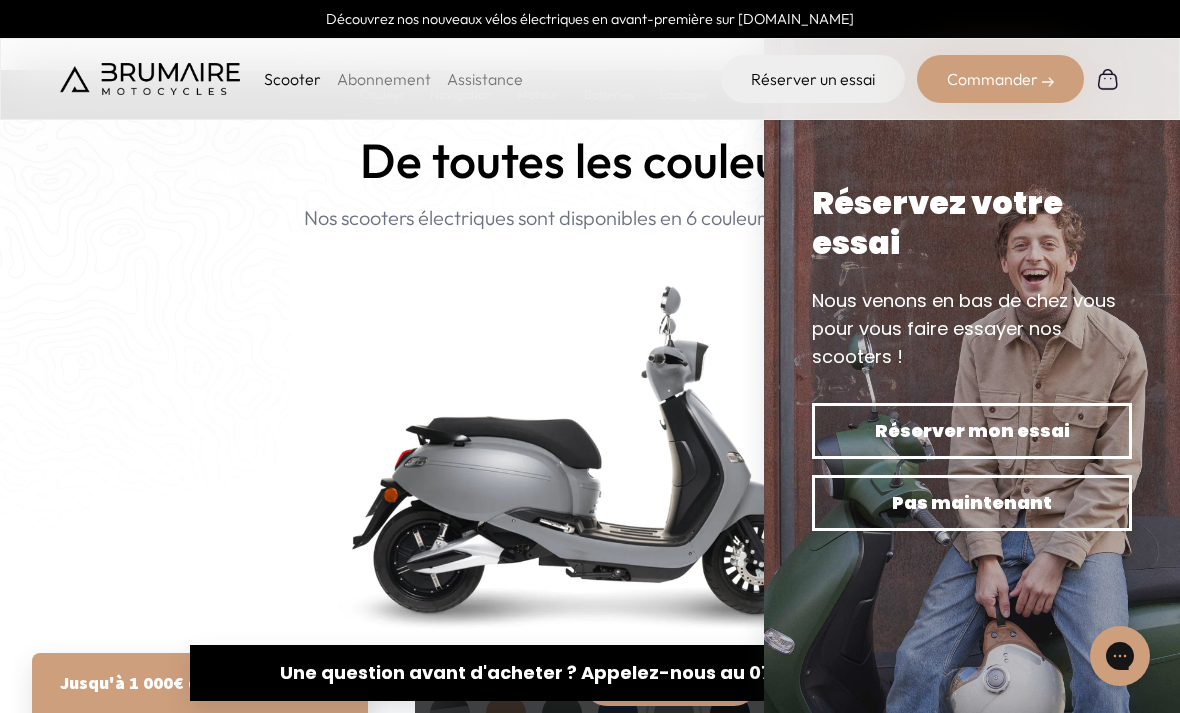 scroll, scrollTop: 1924, scrollLeft: 0, axis: vertical 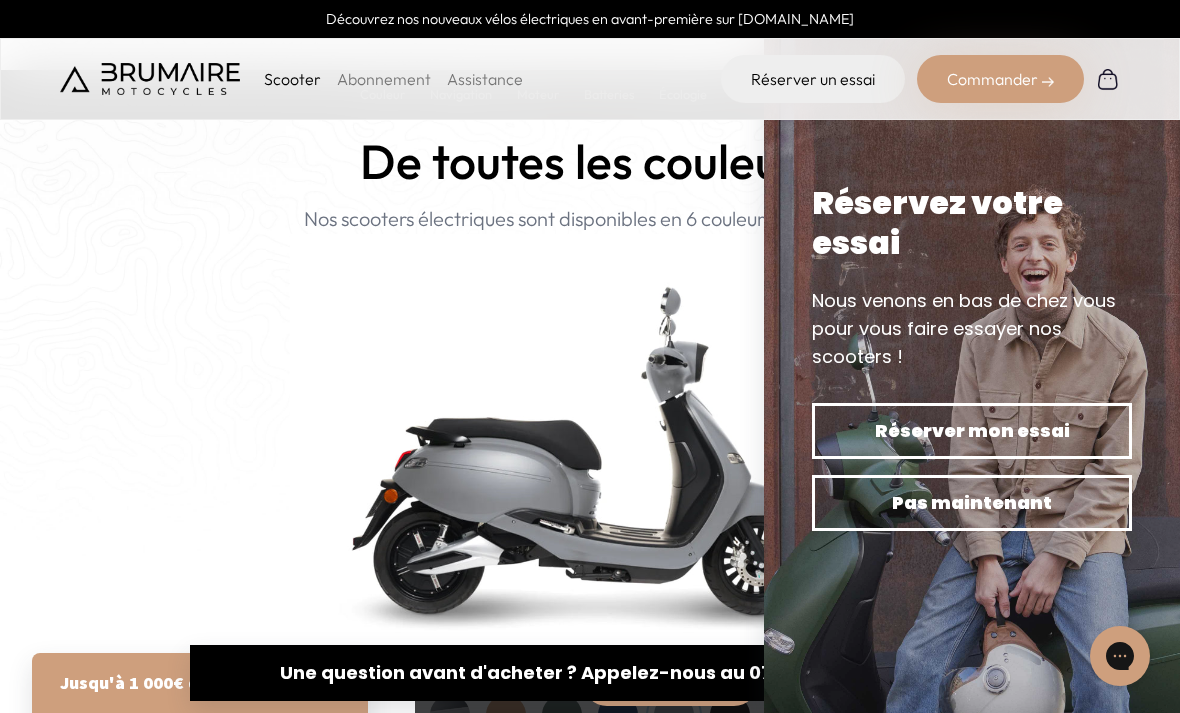 click on "Pas maintenant" at bounding box center [972, 503] 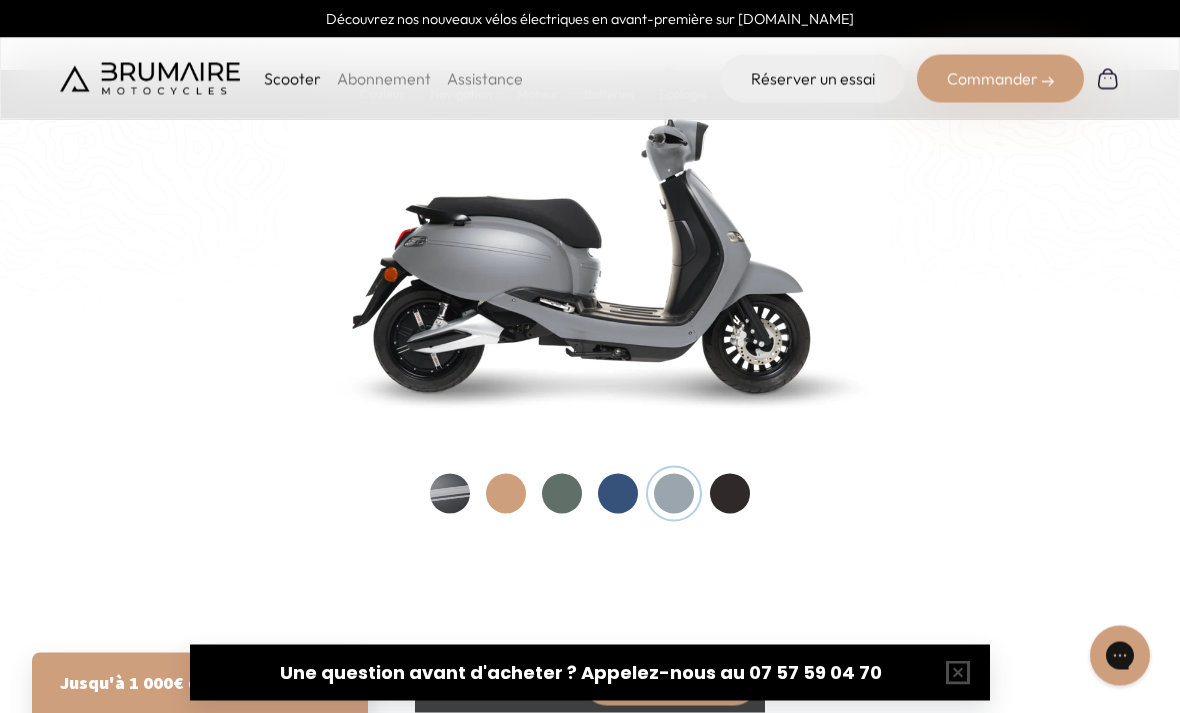 scroll, scrollTop: 2120, scrollLeft: 0, axis: vertical 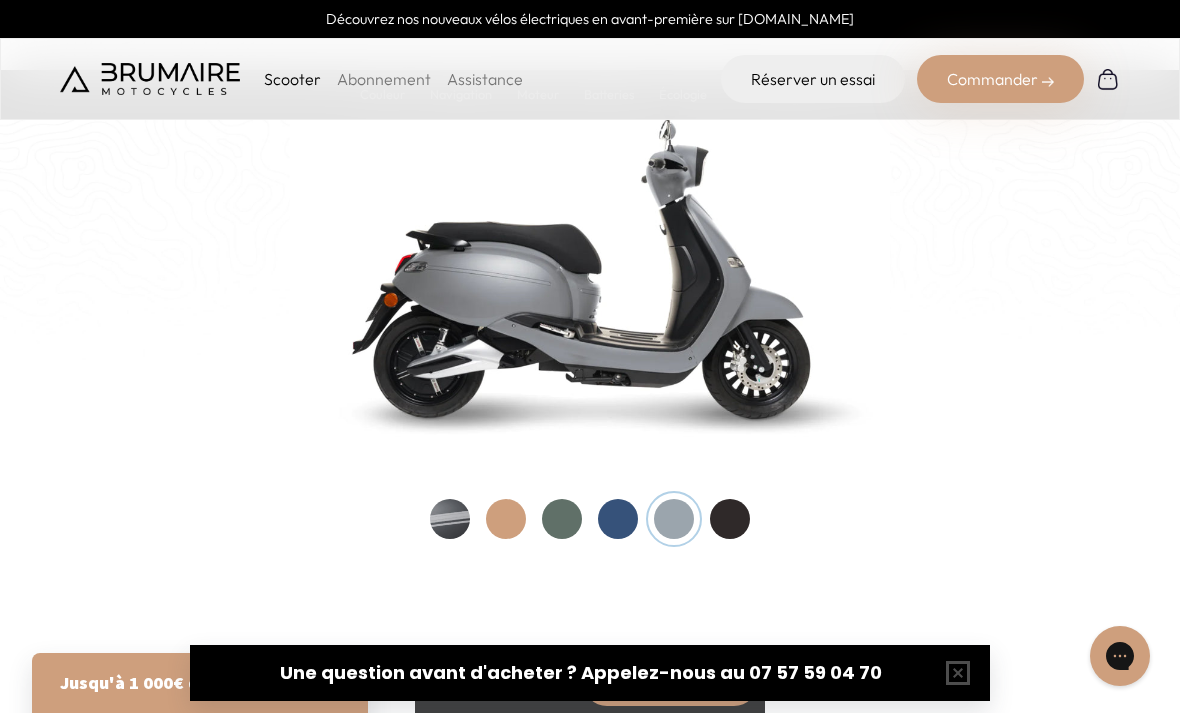 click at bounding box center (730, 519) 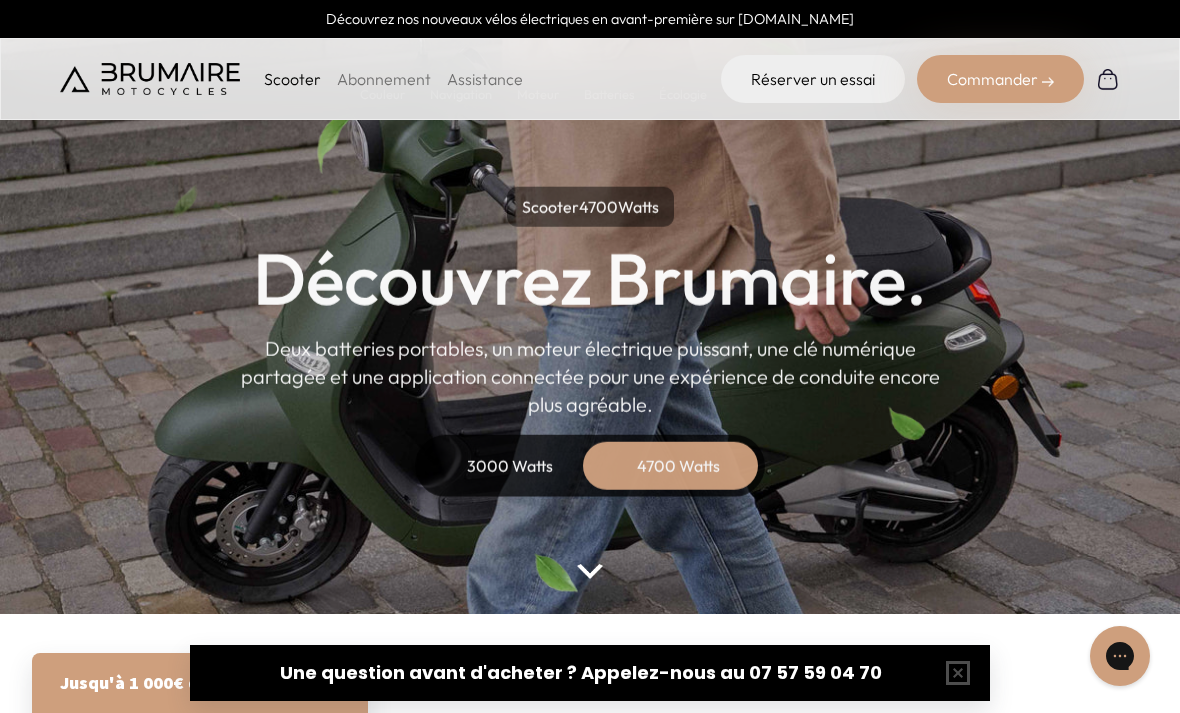 scroll, scrollTop: 37, scrollLeft: 0, axis: vertical 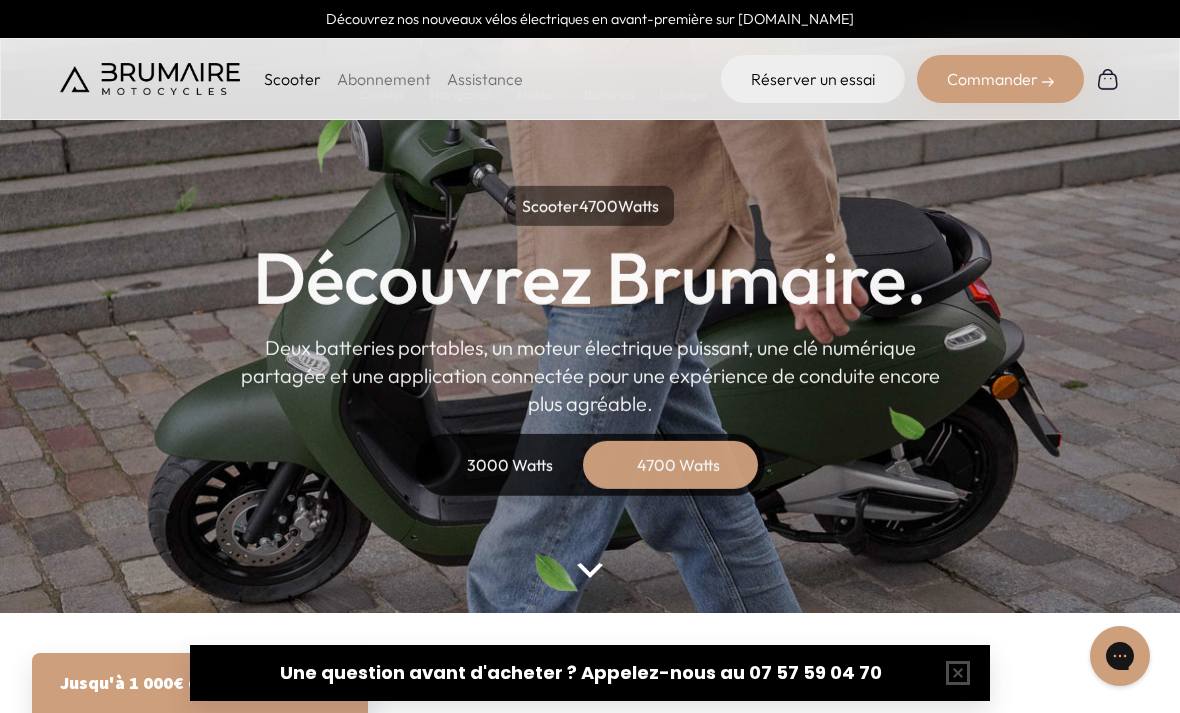 click at bounding box center [958, 673] 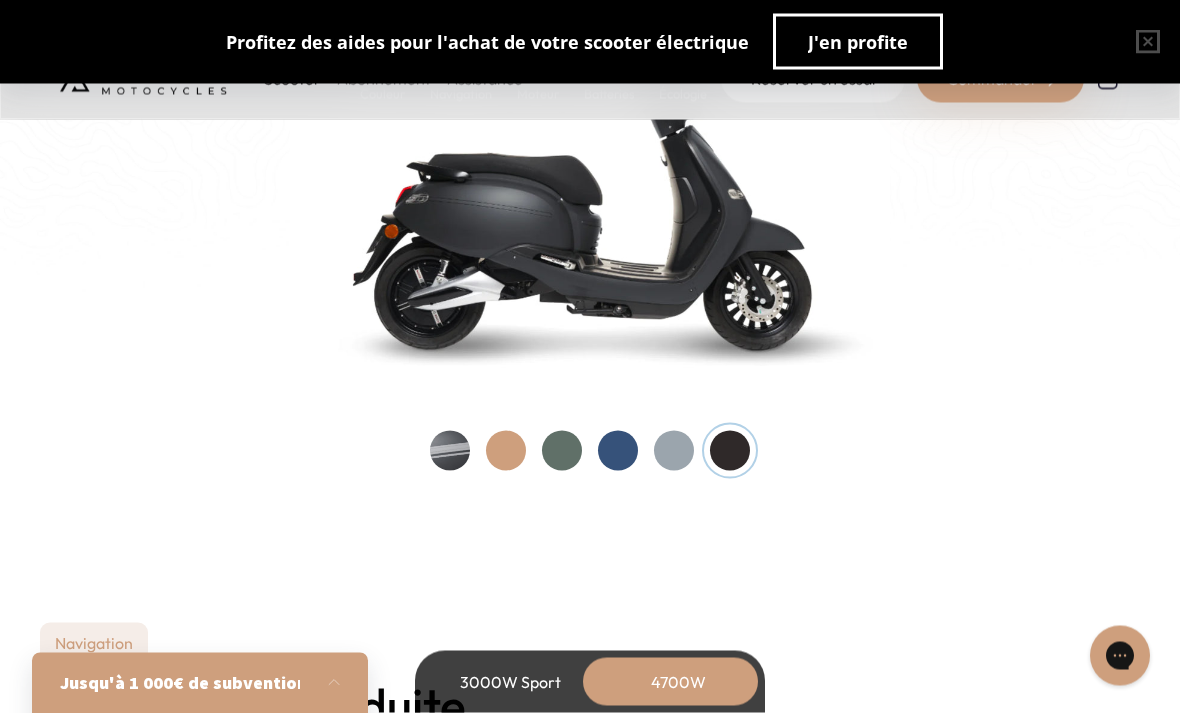 scroll, scrollTop: 2187, scrollLeft: 0, axis: vertical 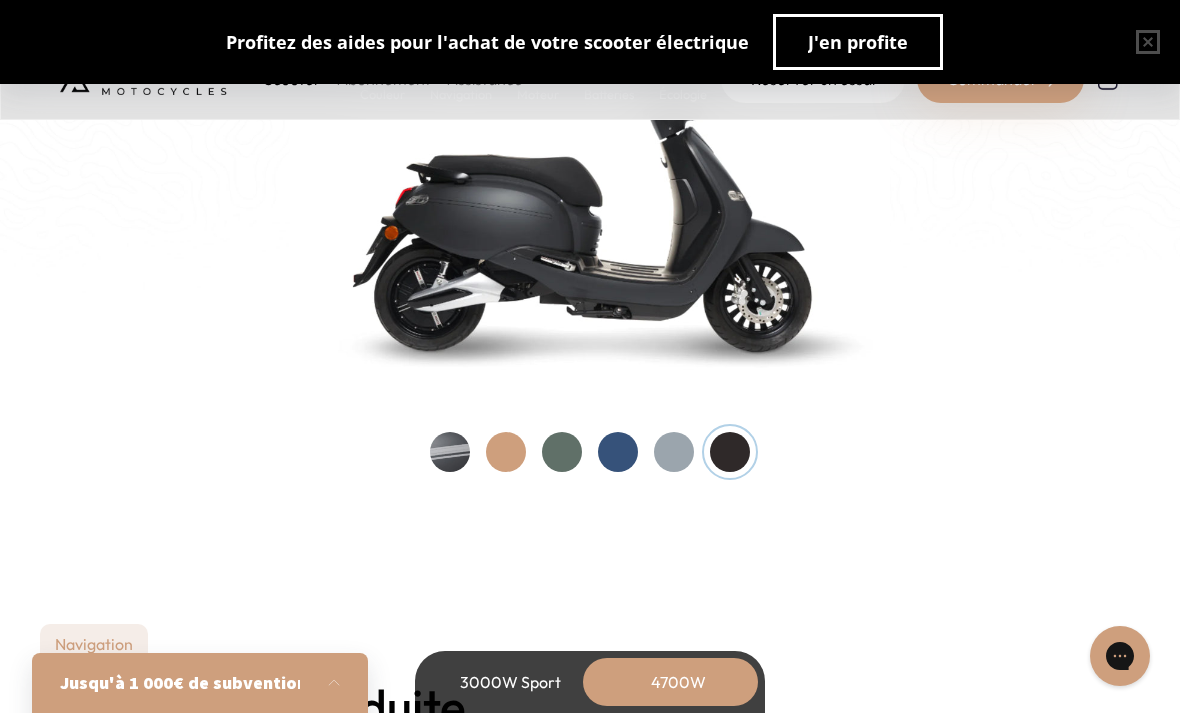 click at bounding box center [562, 452] 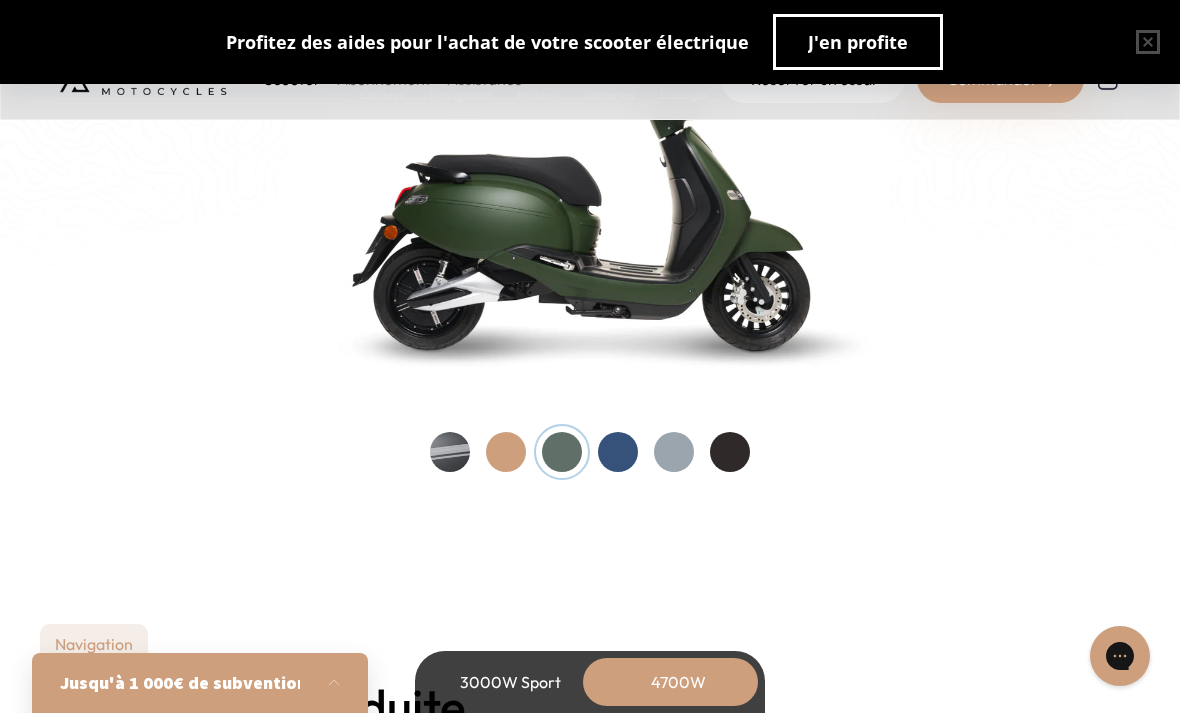 click at bounding box center [506, 452] 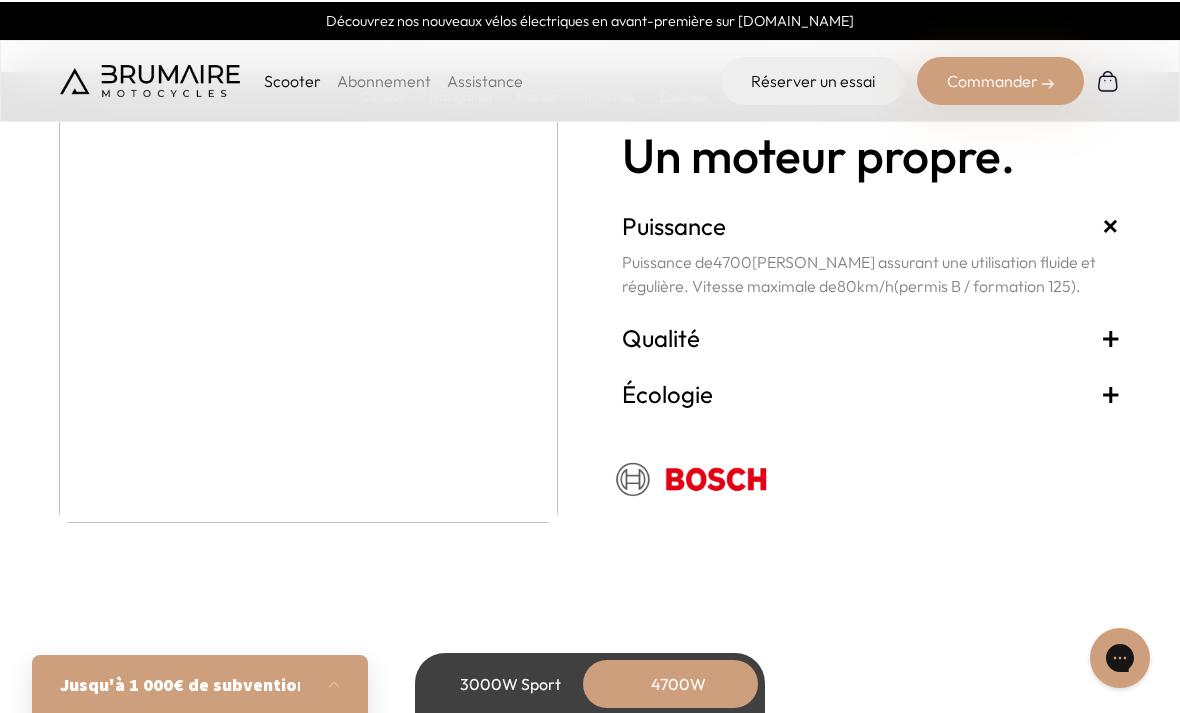 scroll, scrollTop: 3782, scrollLeft: 0, axis: vertical 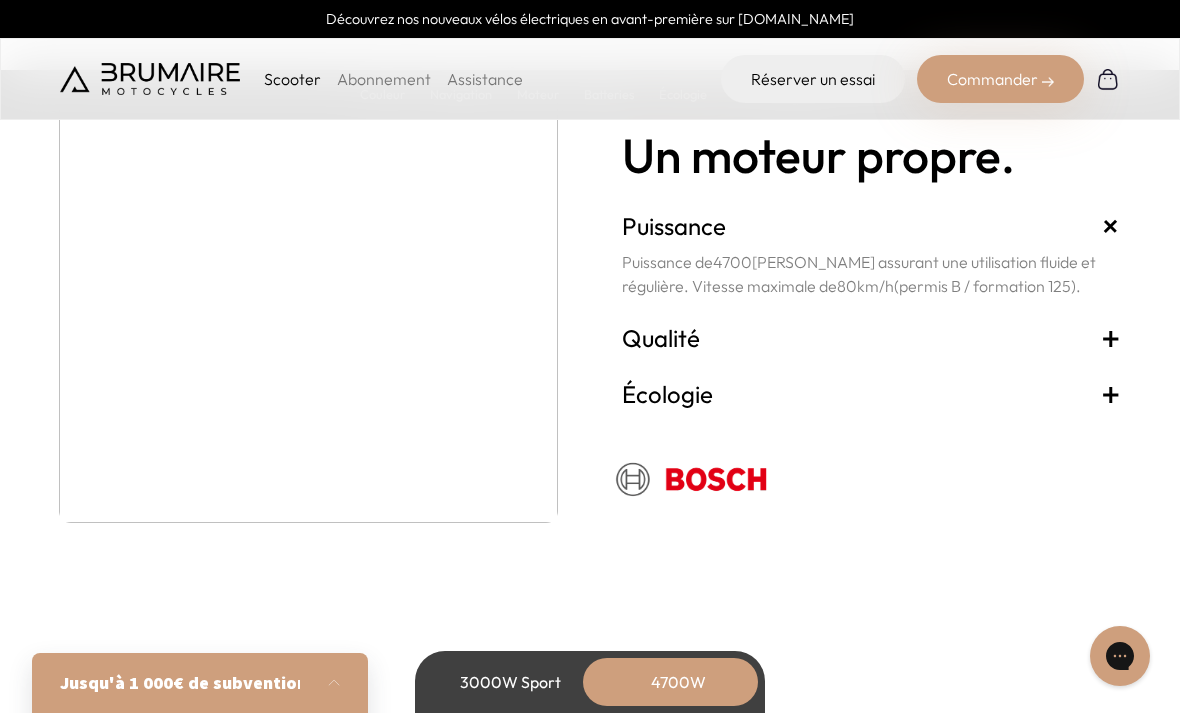 click on "+" at bounding box center [1111, 394] 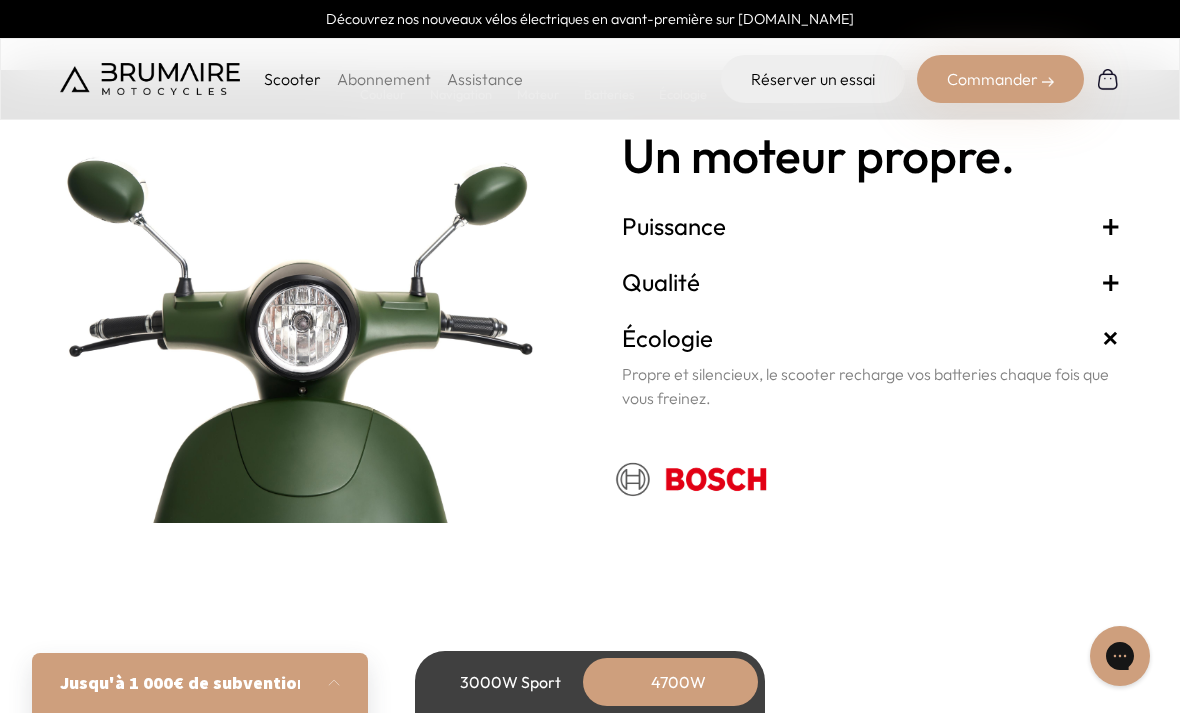 click on "+" at bounding box center [1111, 282] 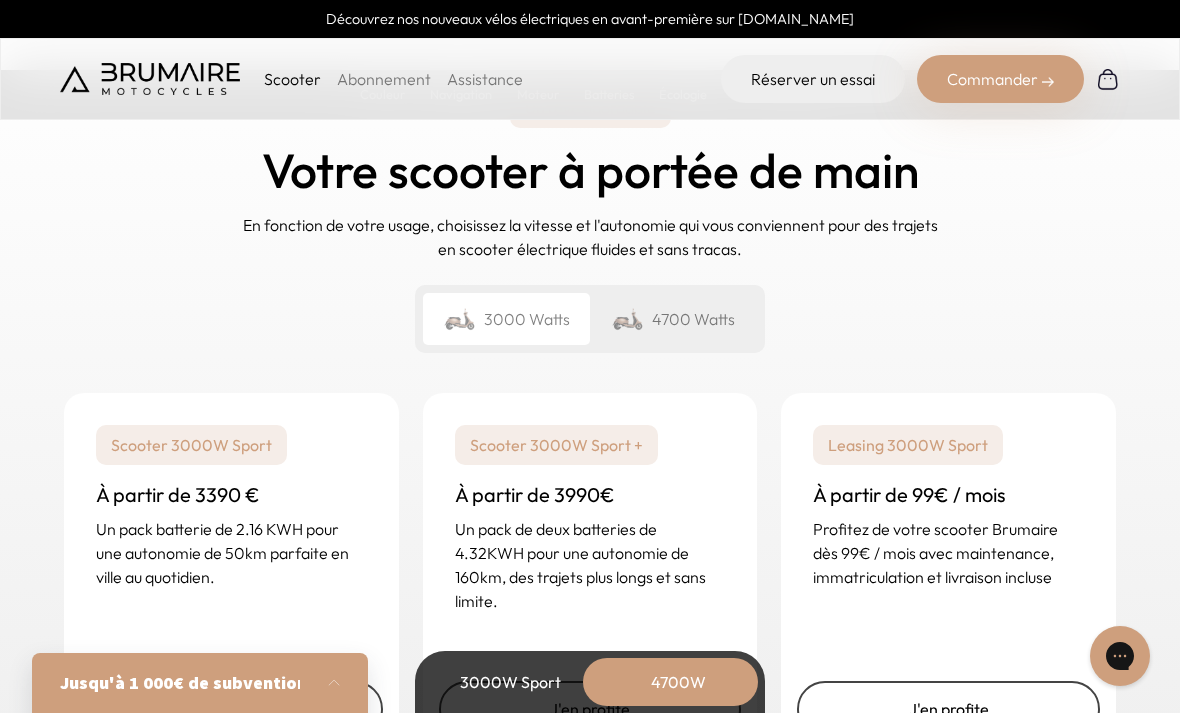 scroll, scrollTop: 4874, scrollLeft: 0, axis: vertical 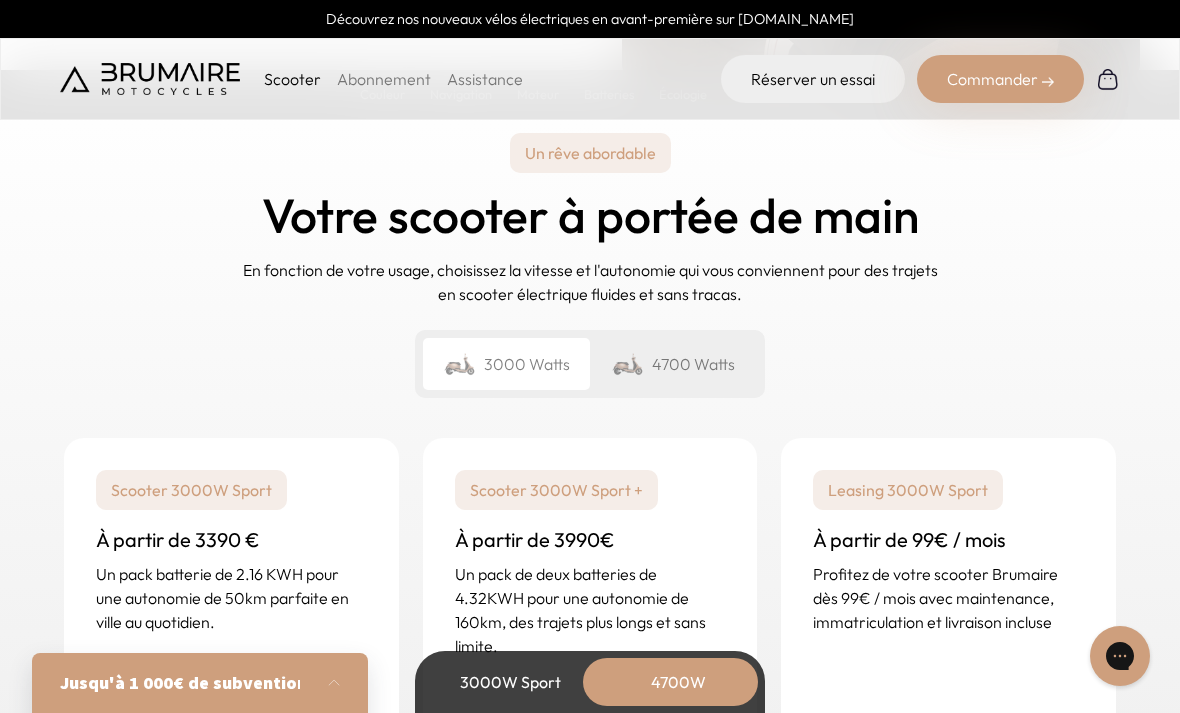 click on "4700 Watts" at bounding box center (673, 364) 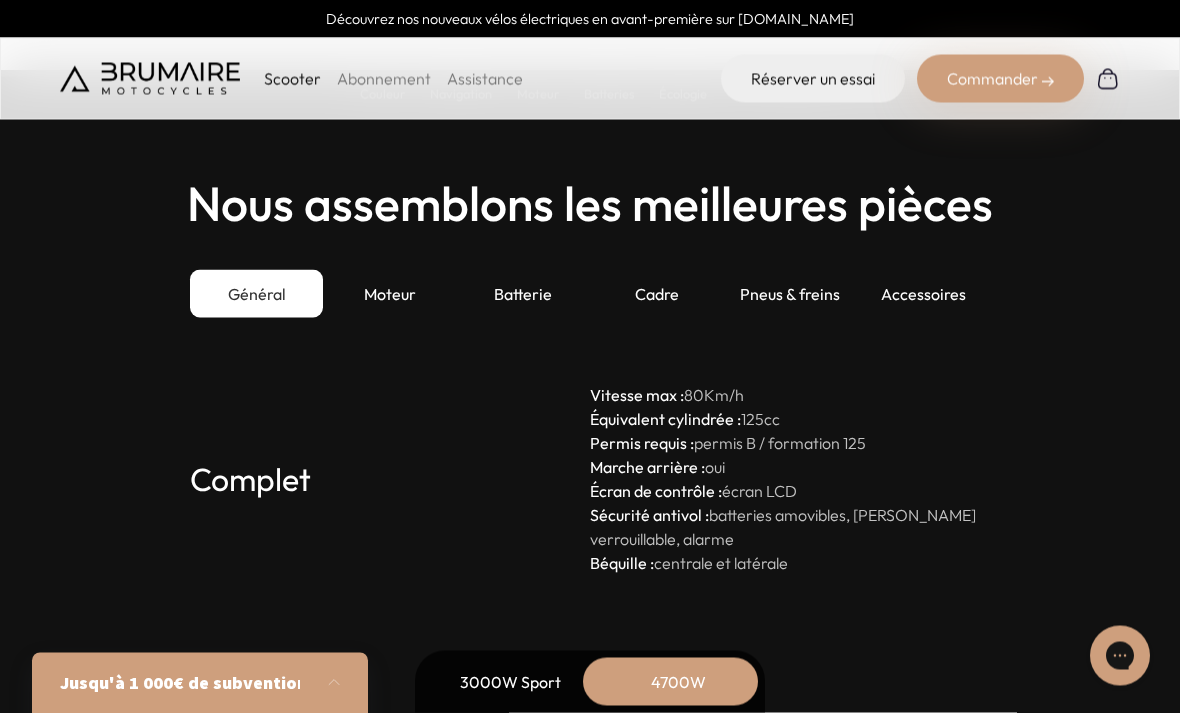 scroll, scrollTop: 5660, scrollLeft: 0, axis: vertical 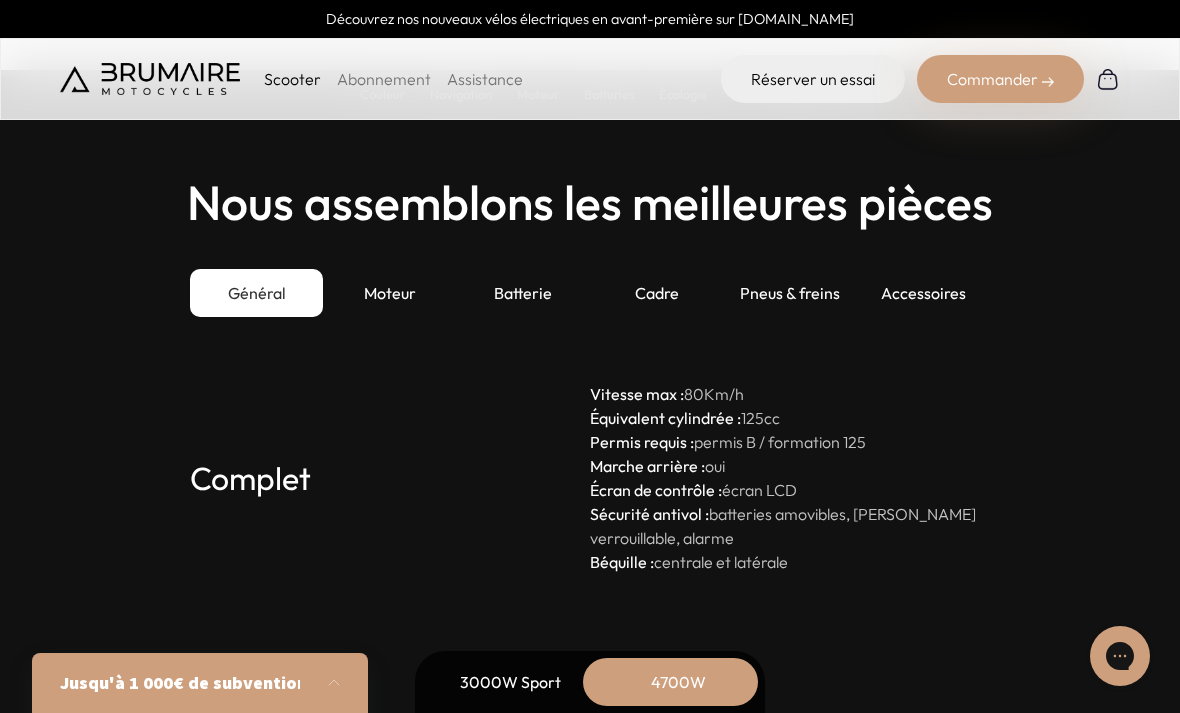 click on "Moteur" at bounding box center [389, 293] 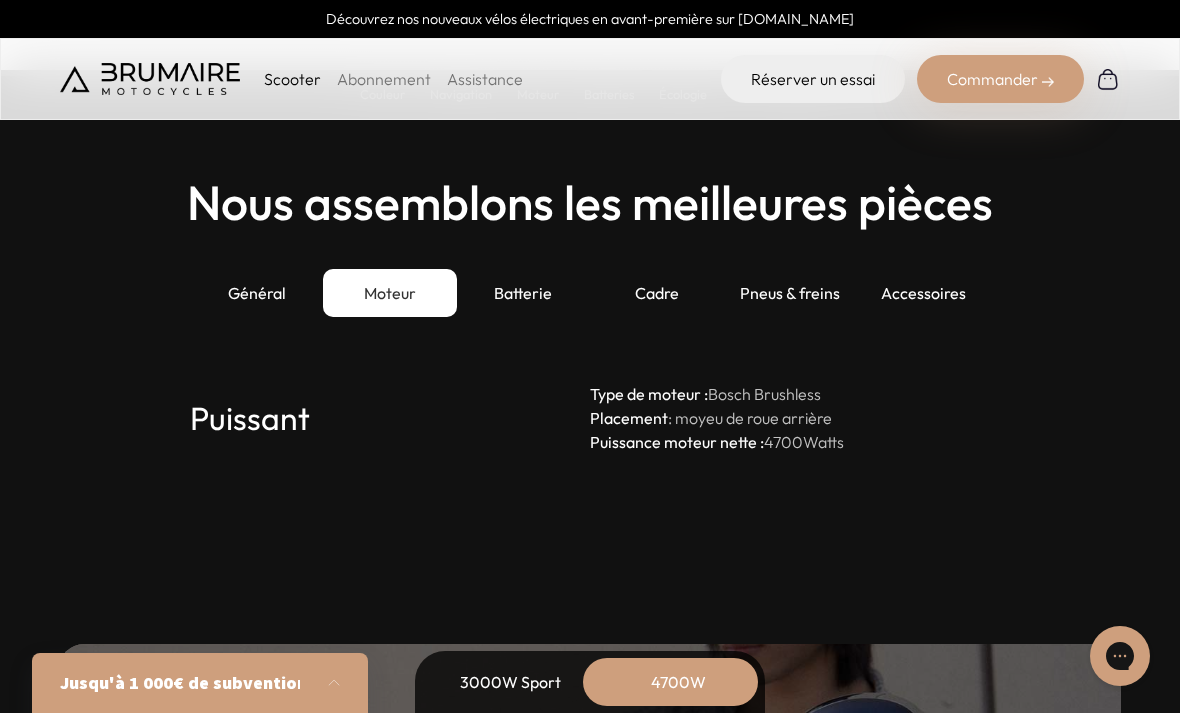 click on "Batterie" at bounding box center (523, 293) 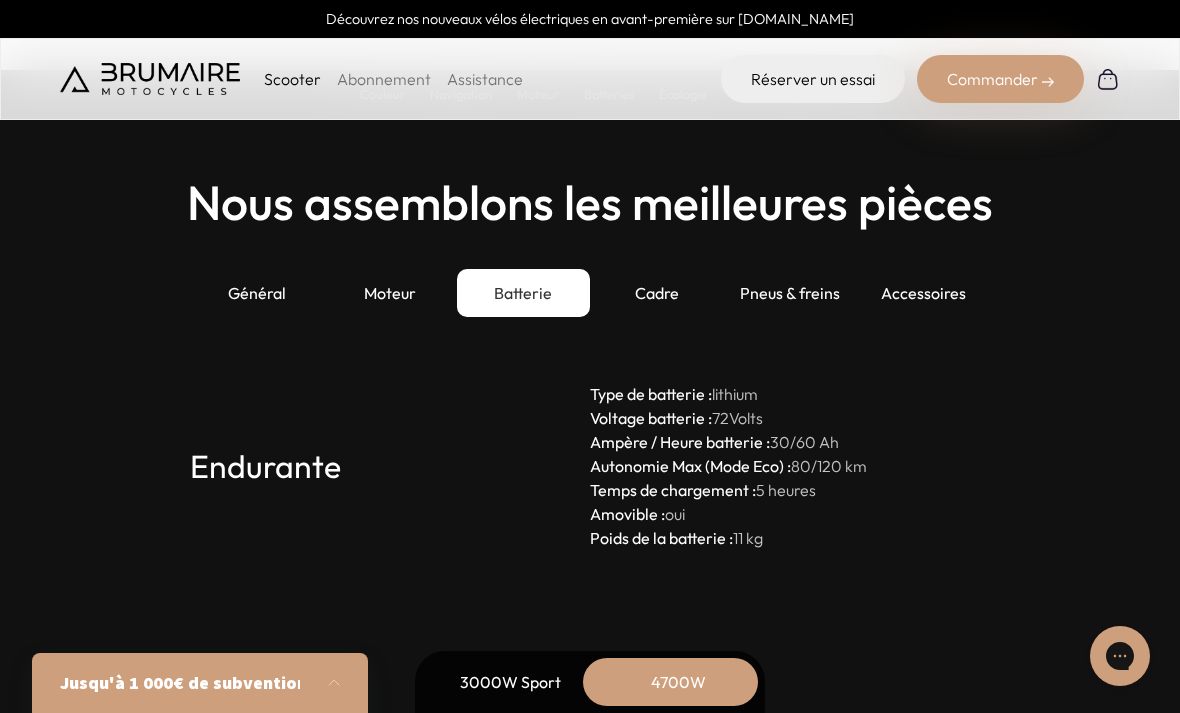 click on "Cadre" at bounding box center (656, 293) 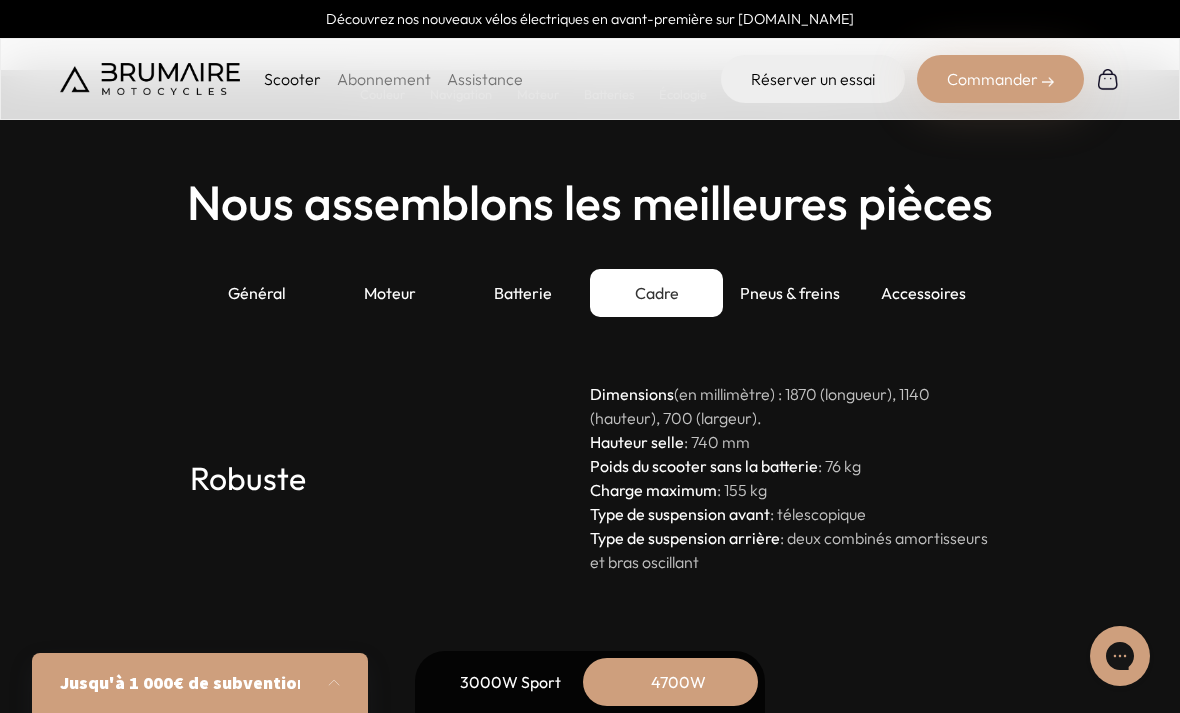 click on "Pneus & freins" at bounding box center (789, 293) 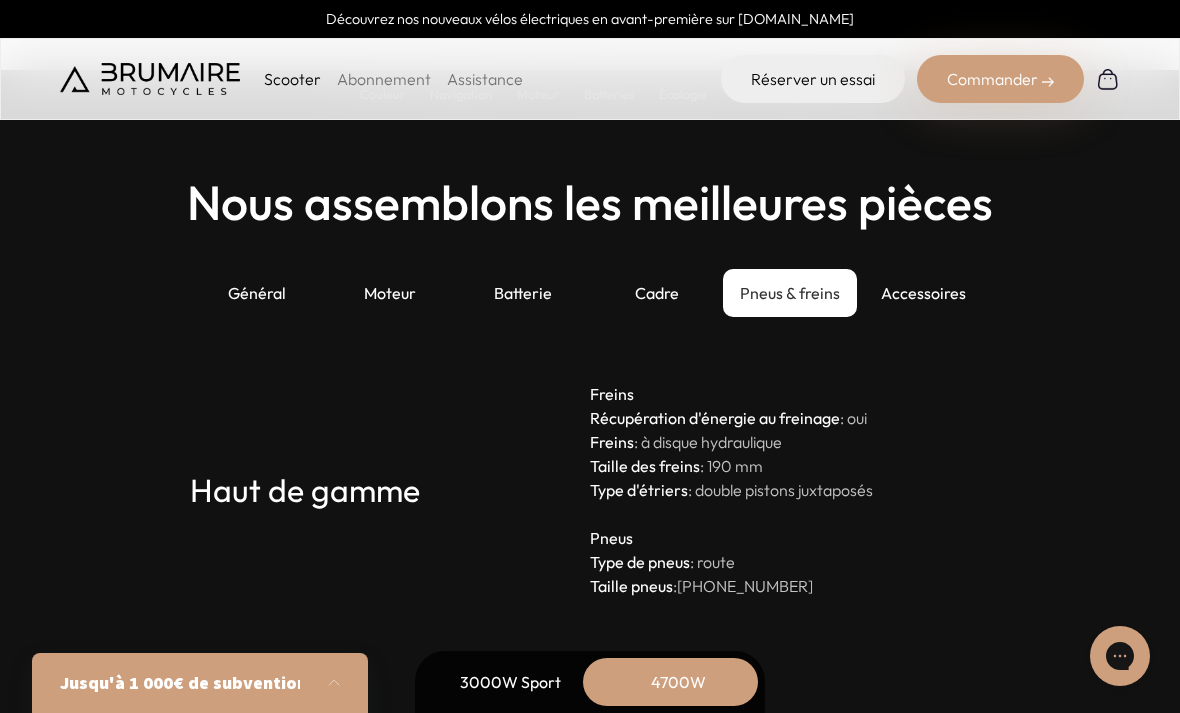 click on "Accessoires" at bounding box center [923, 293] 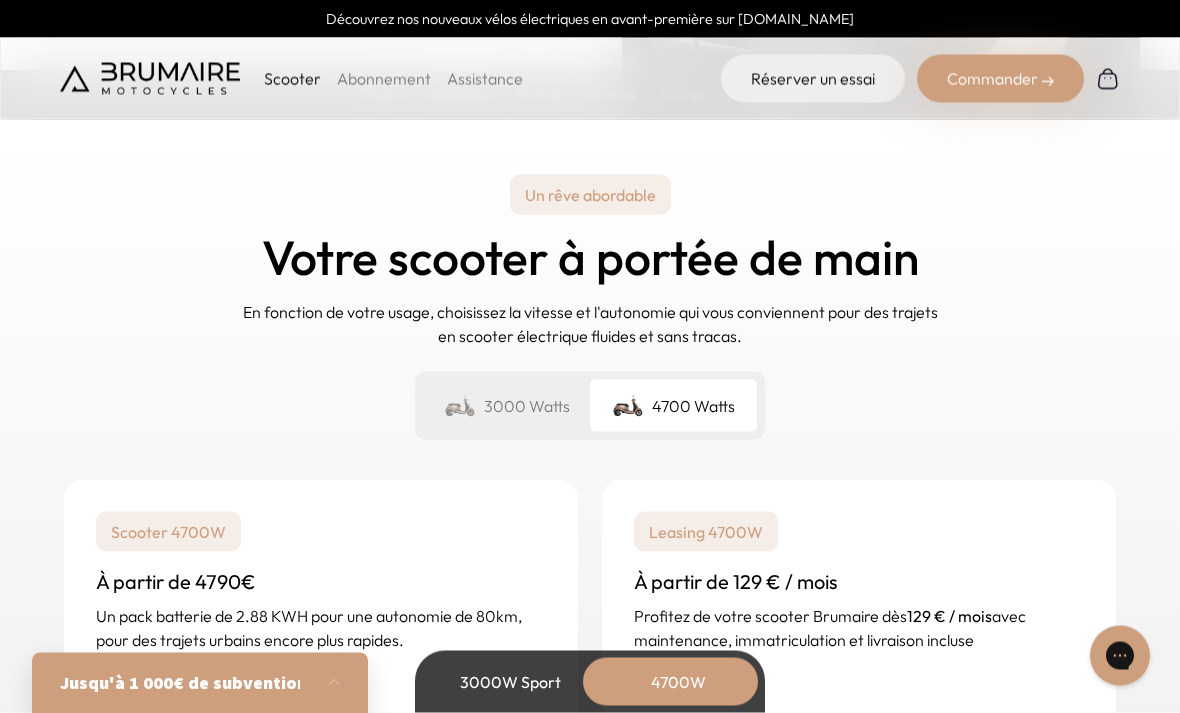 scroll, scrollTop: 4833, scrollLeft: 0, axis: vertical 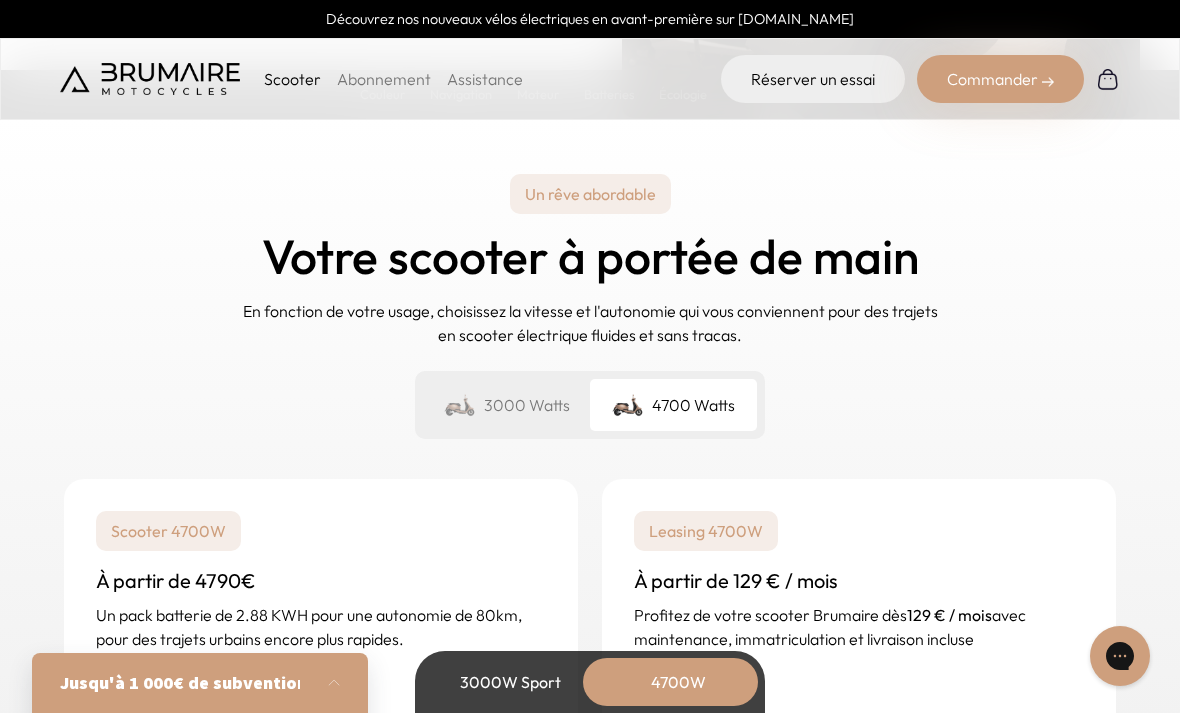 click on "3000 Watts" at bounding box center (506, 405) 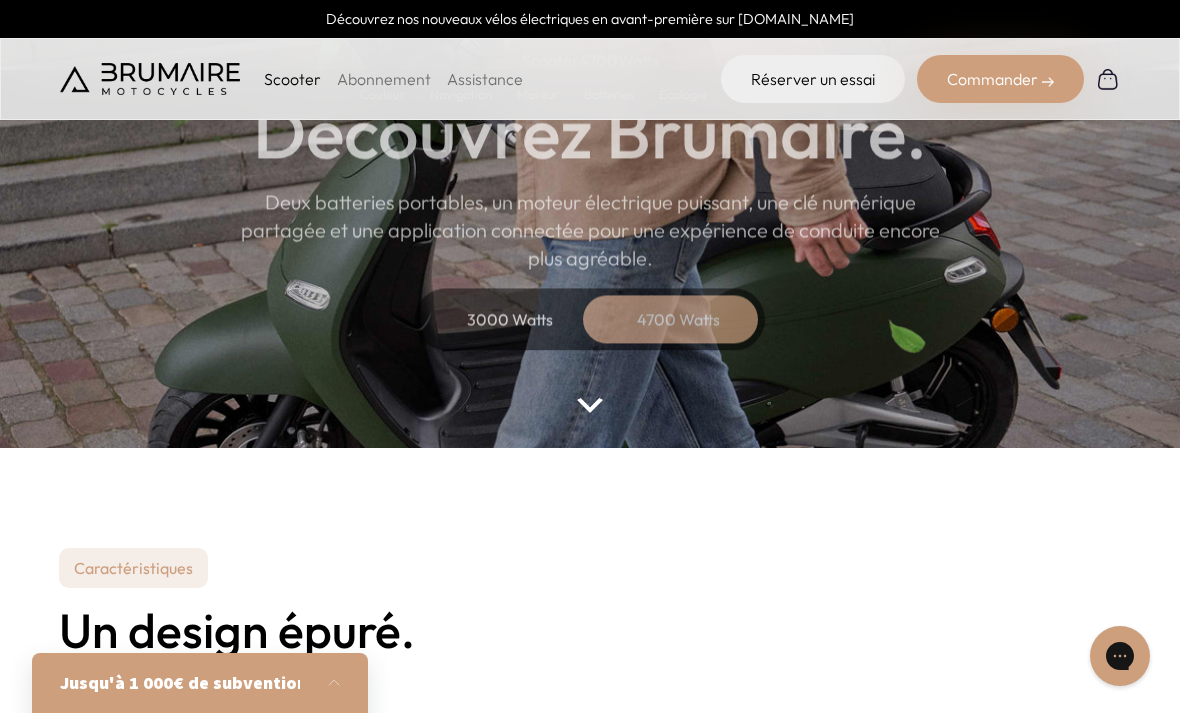 scroll, scrollTop: 0, scrollLeft: 0, axis: both 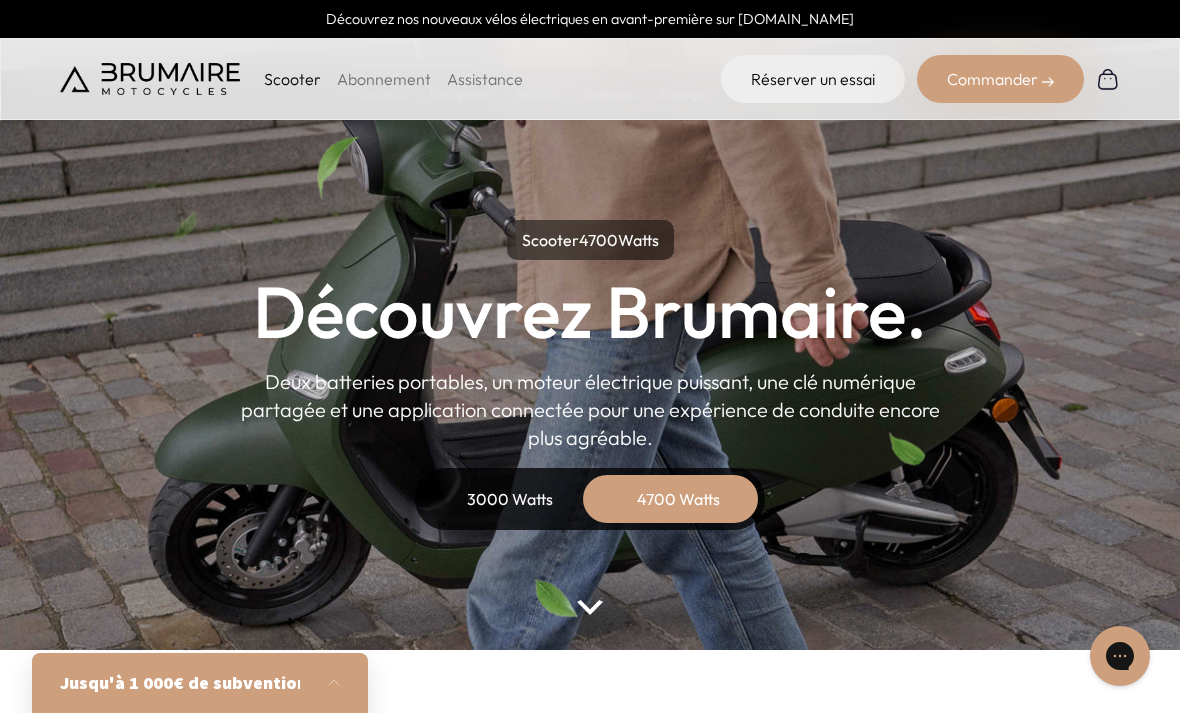 click at bounding box center (150, 79) 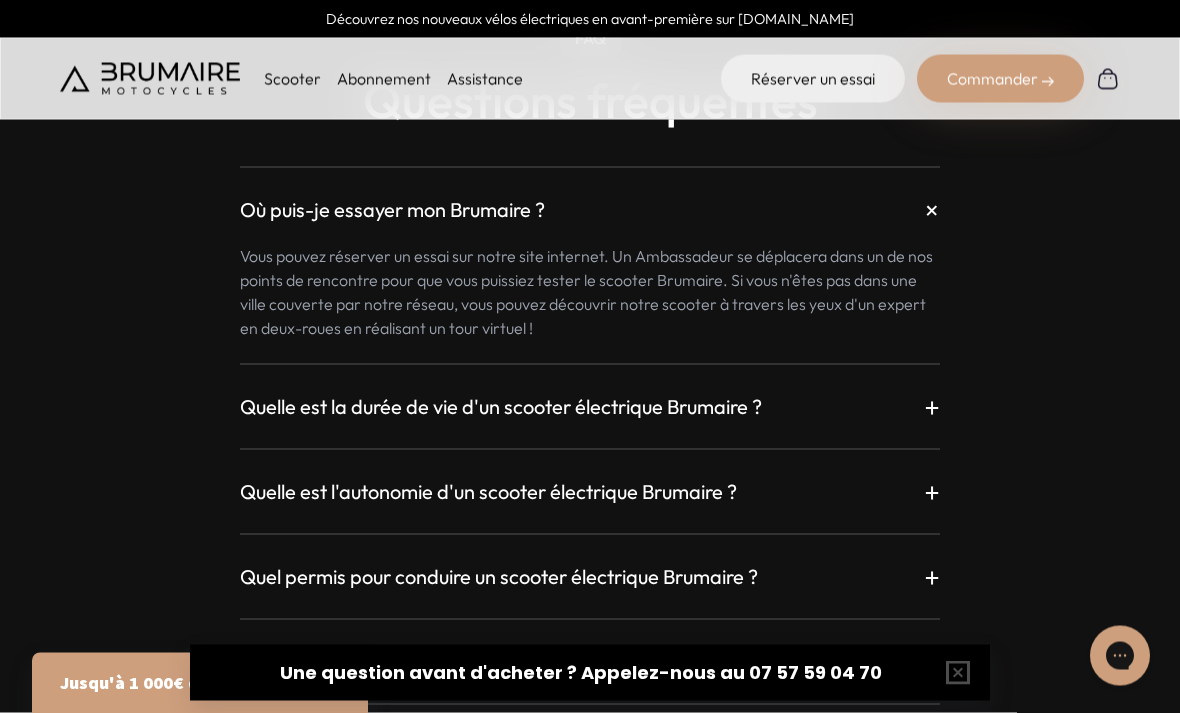 scroll, scrollTop: 5285, scrollLeft: 0, axis: vertical 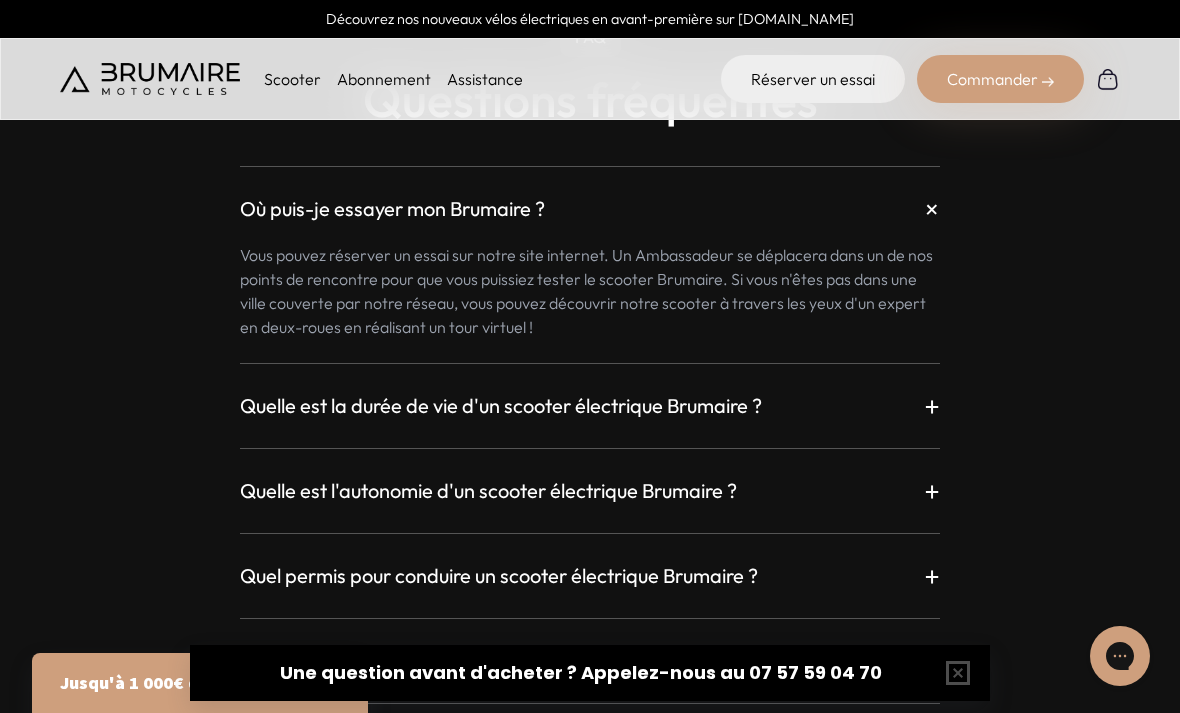 click on "+" at bounding box center [932, 406] 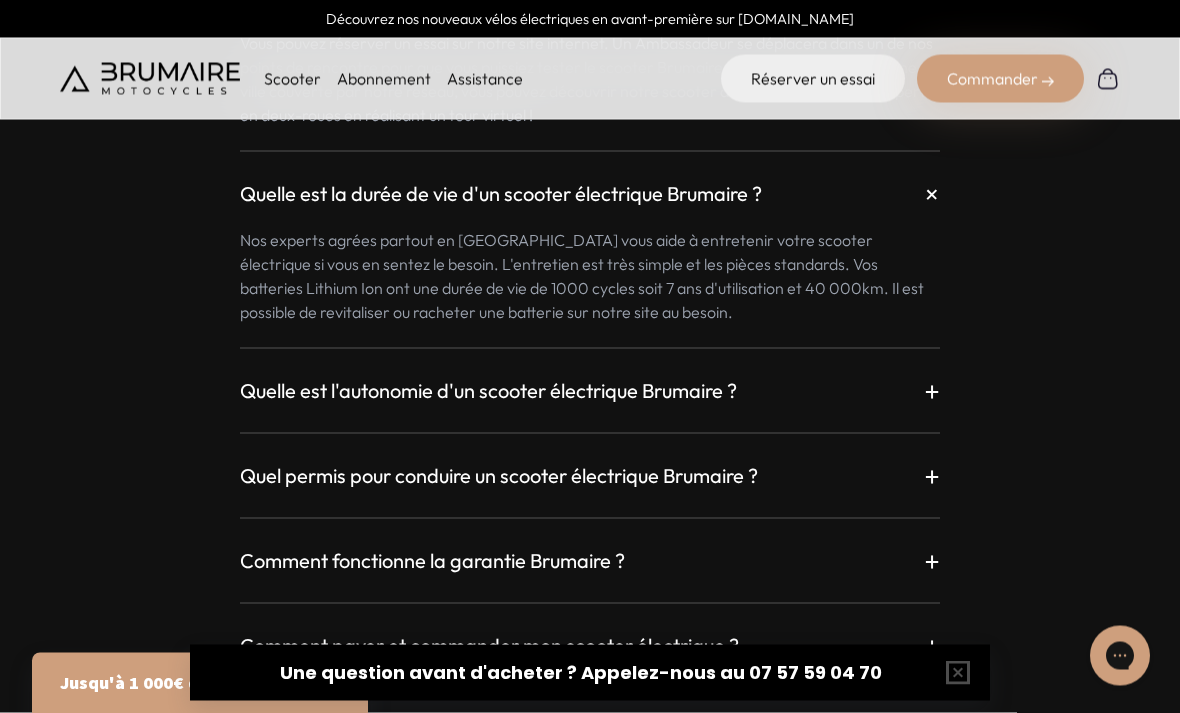 scroll, scrollTop: 5498, scrollLeft: 0, axis: vertical 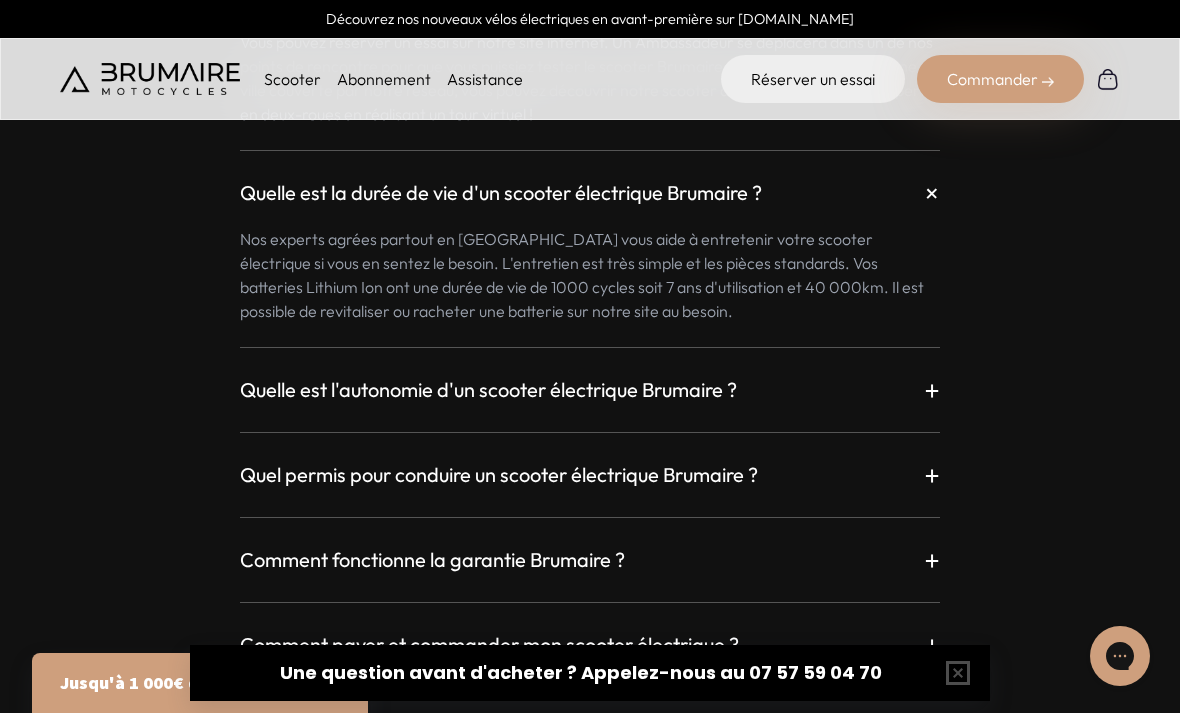 click on "+" at bounding box center [932, 390] 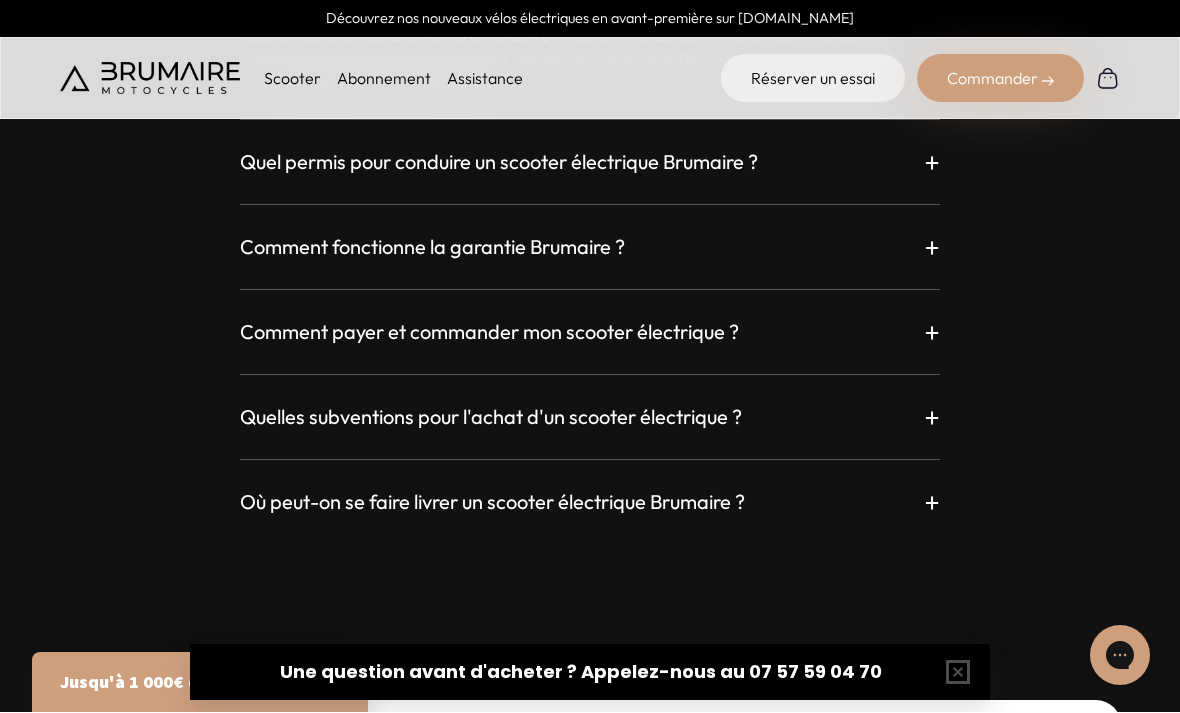 click on "+" at bounding box center (932, 333) 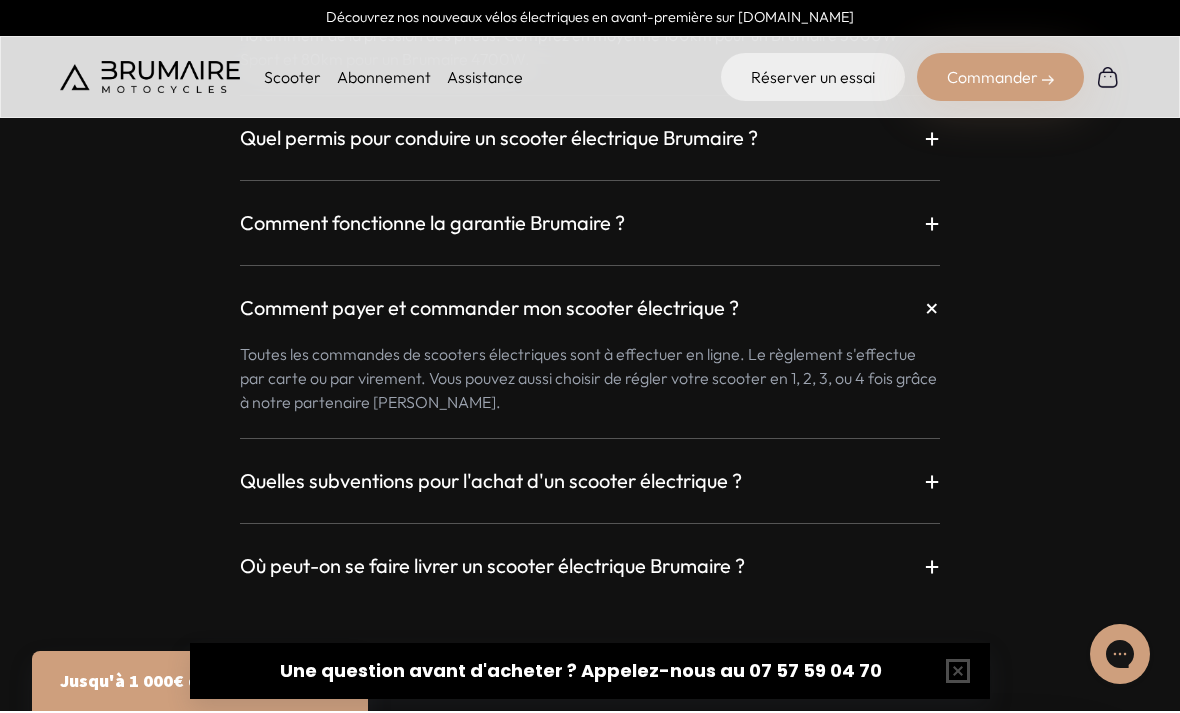 scroll, scrollTop: 5947, scrollLeft: 0, axis: vertical 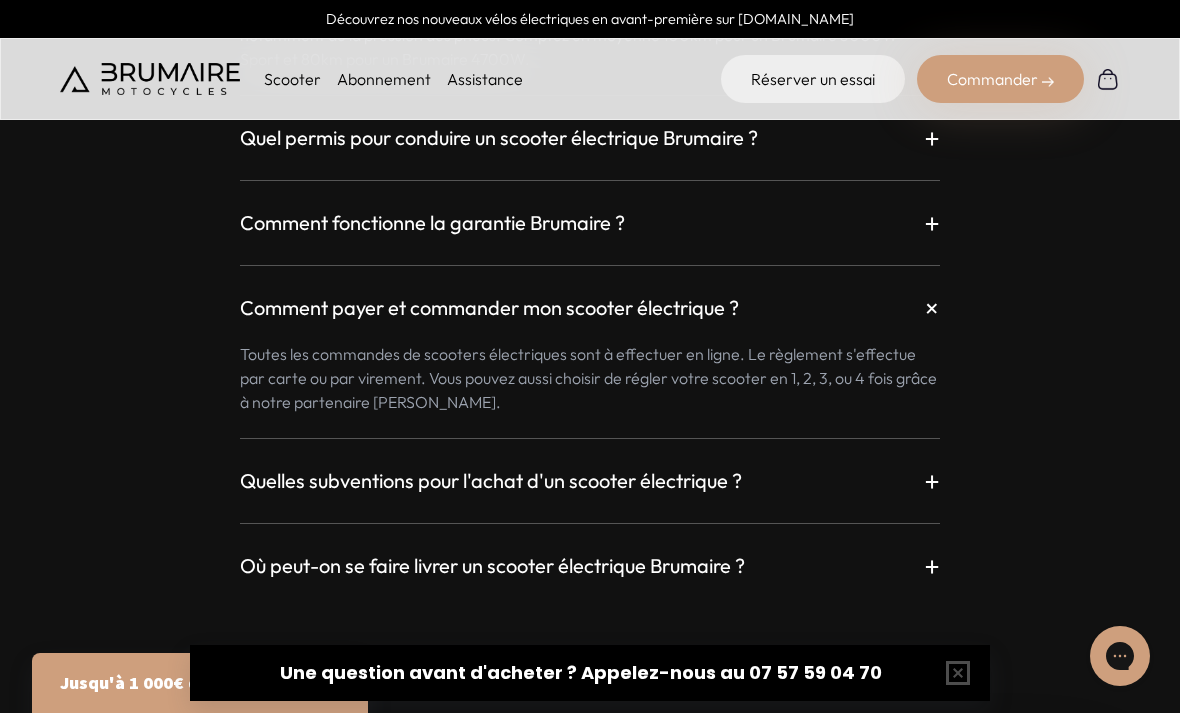 click on "+" at bounding box center (932, 481) 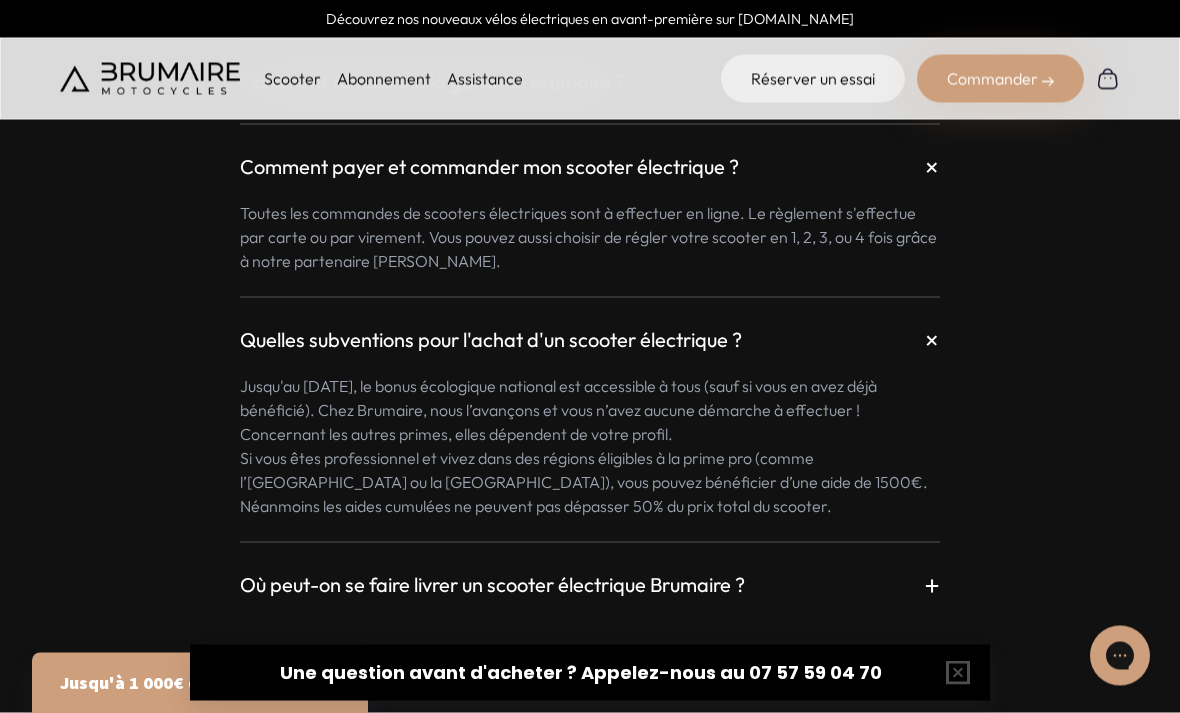 scroll, scrollTop: 6126, scrollLeft: 0, axis: vertical 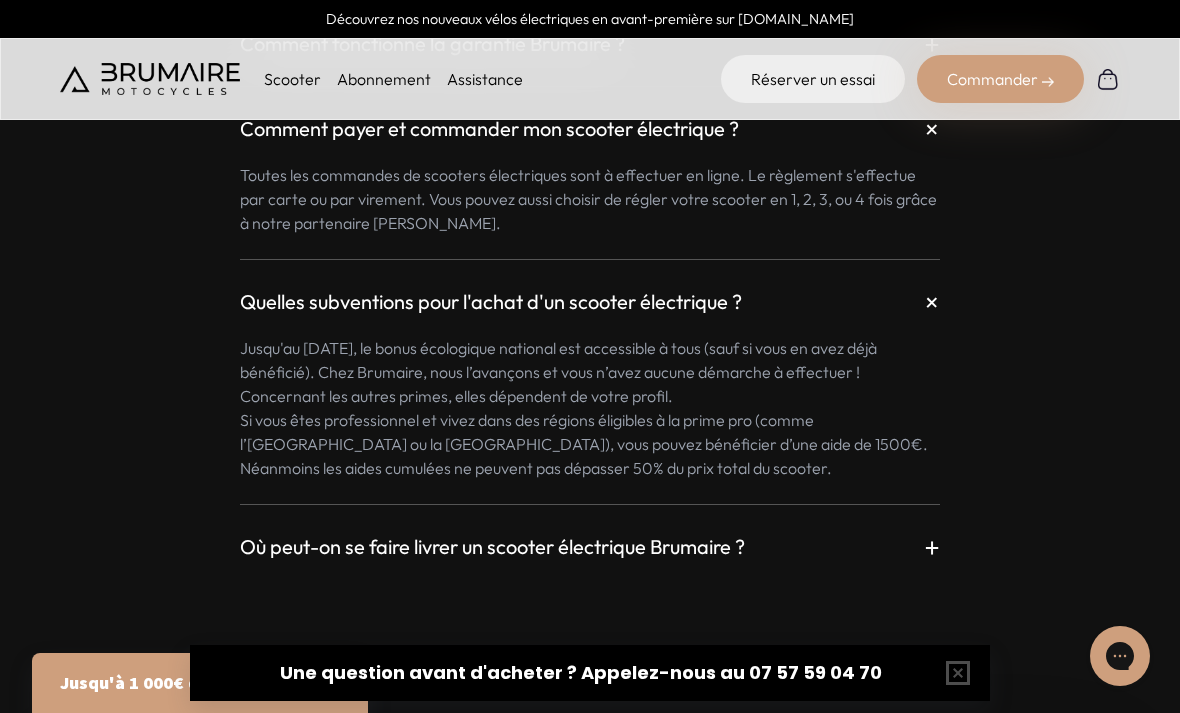 click on "+" at bounding box center [932, 547] 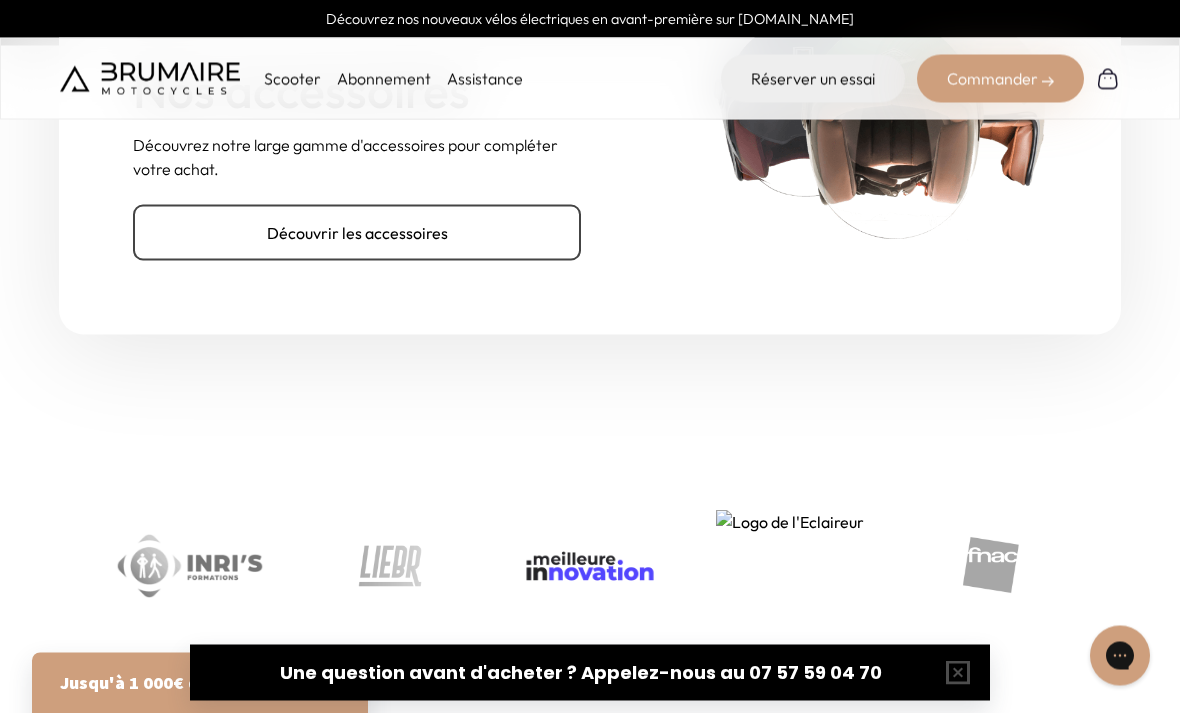 scroll, scrollTop: 7028, scrollLeft: 0, axis: vertical 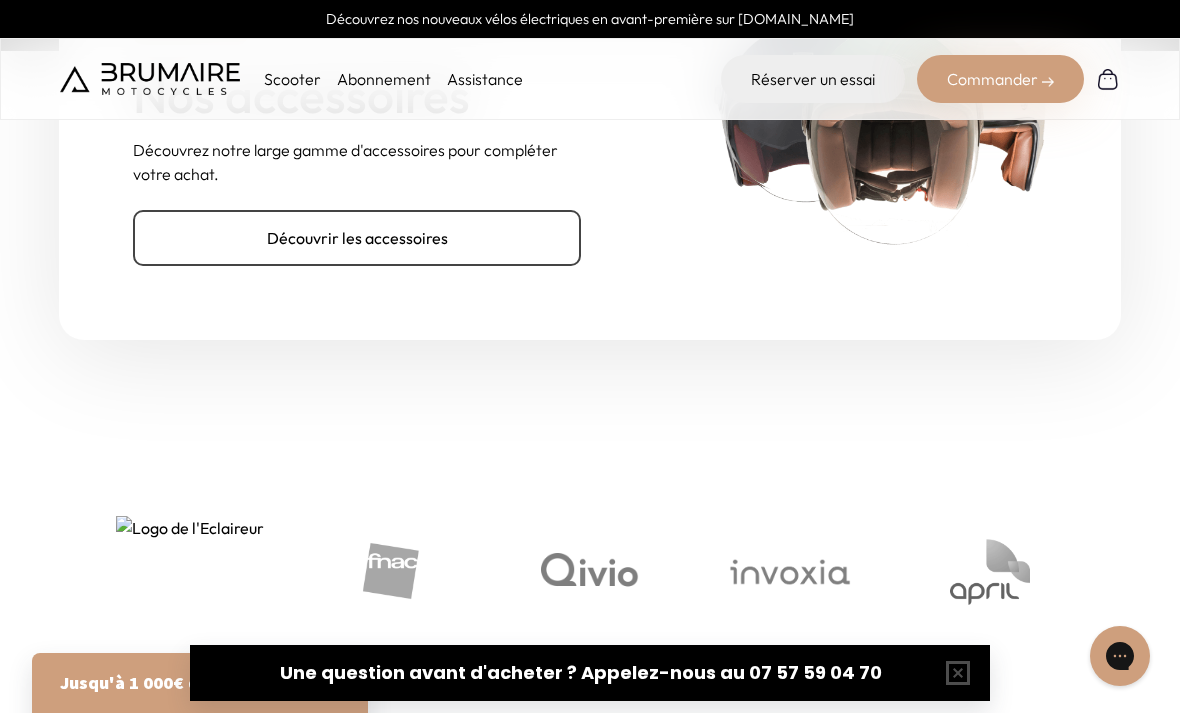 click on "Assistance" at bounding box center [485, 79] 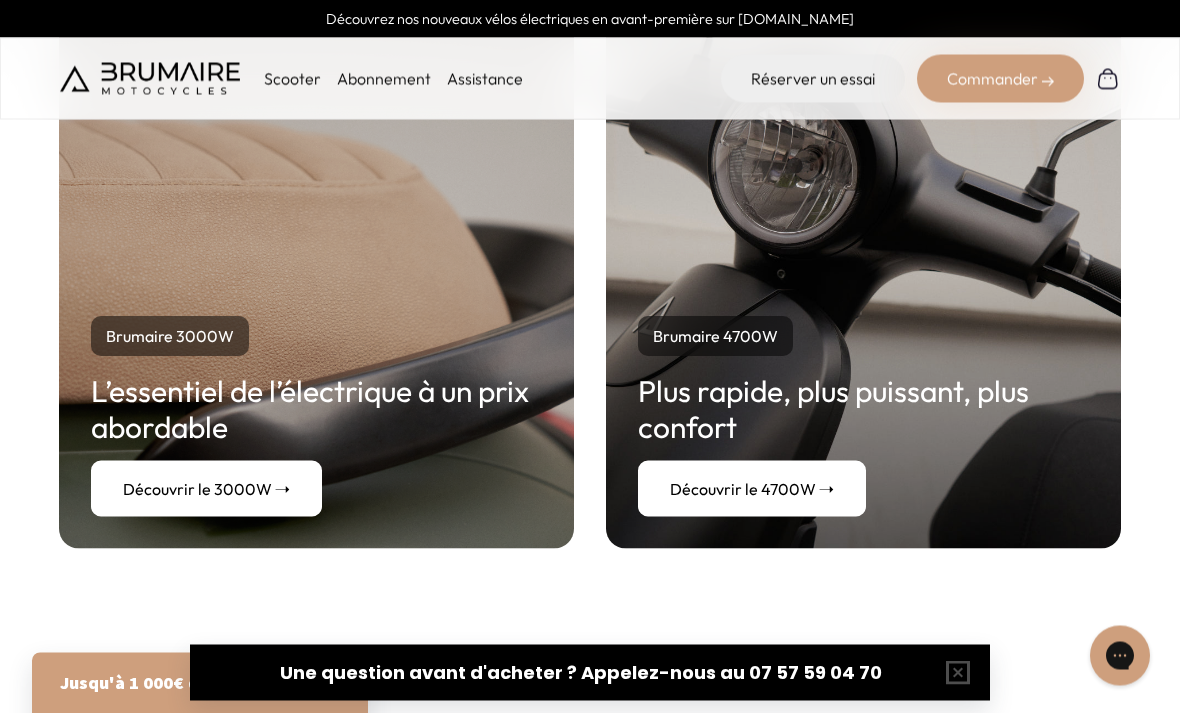 scroll, scrollTop: 3750, scrollLeft: 0, axis: vertical 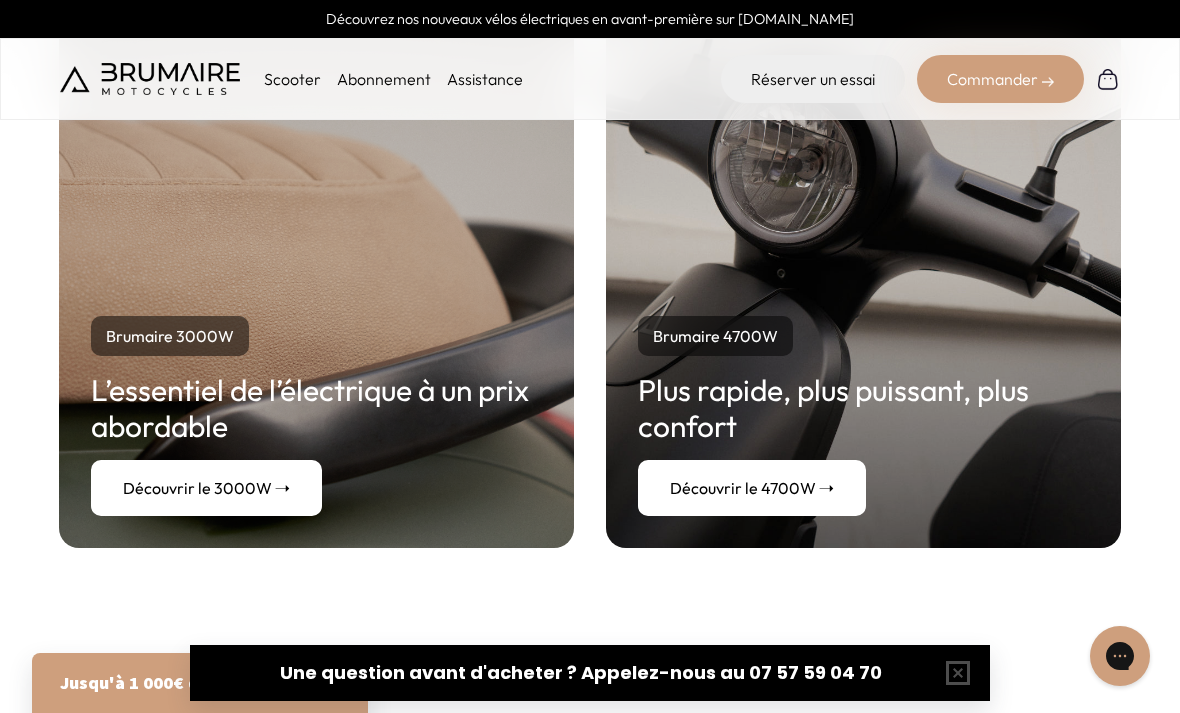 click on "Découvrir le 4700W ➝" at bounding box center [752, 488] 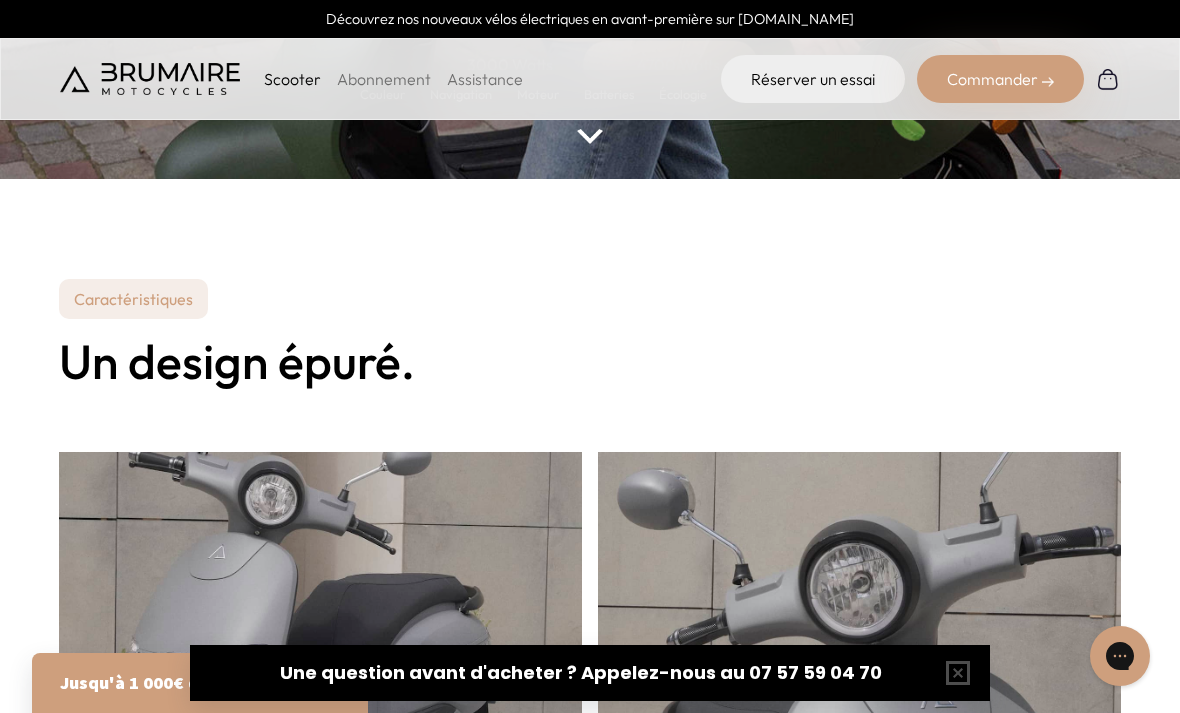 scroll, scrollTop: 438, scrollLeft: 0, axis: vertical 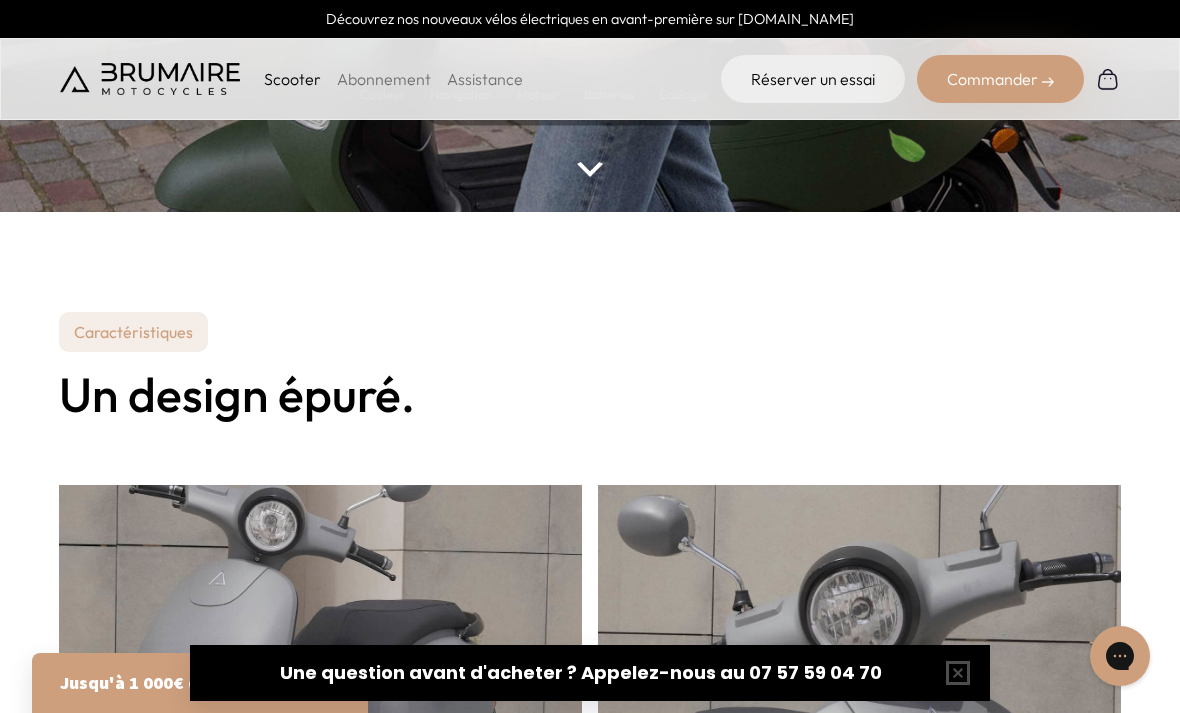 click on "Caractéristiques" at bounding box center (133, 332) 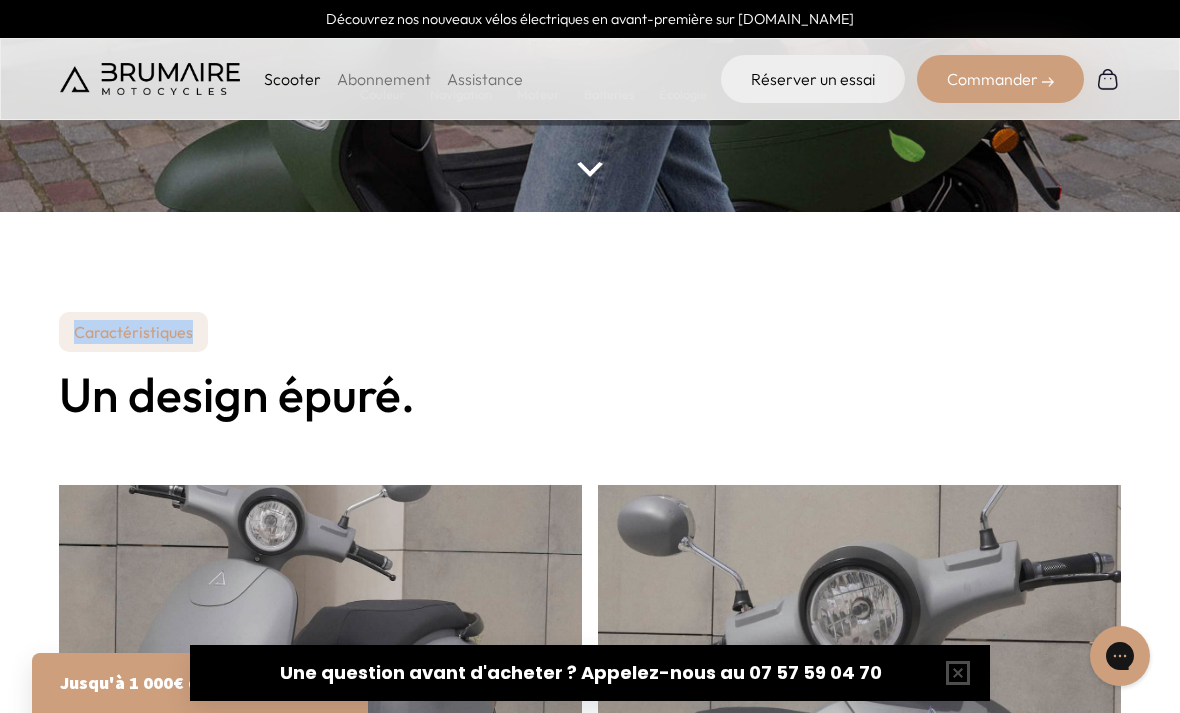 click on "Caractéristiques
Un design épuré." at bounding box center (590, 806) 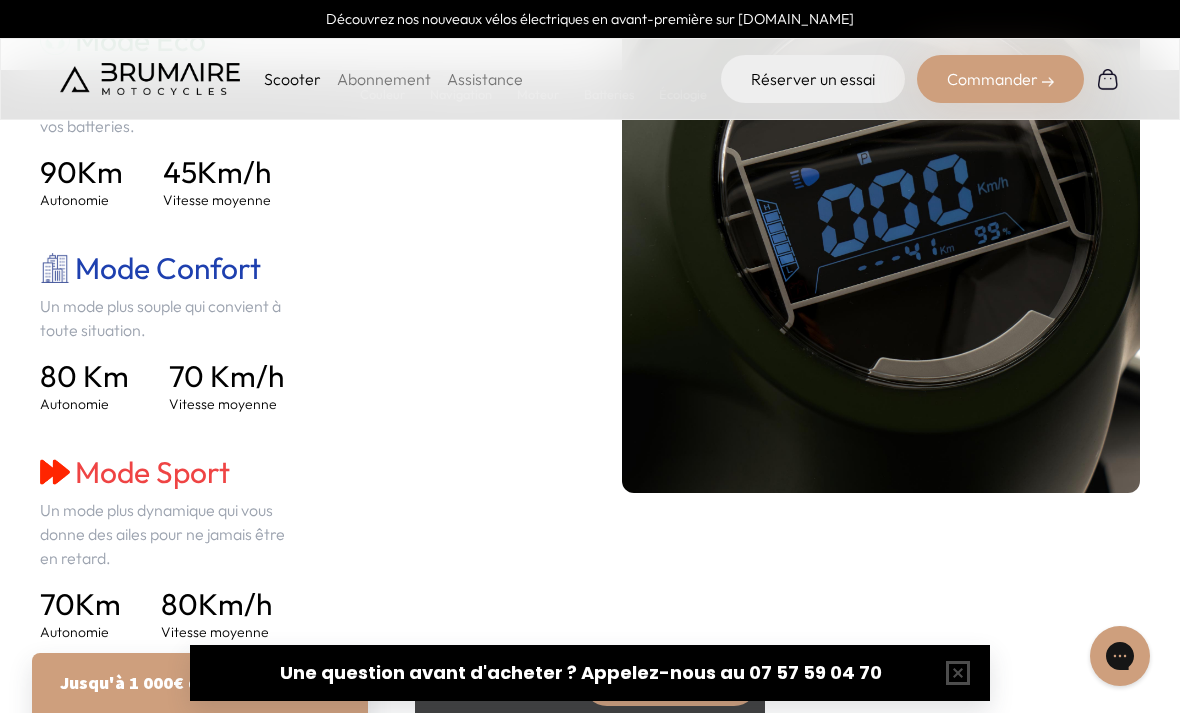 click on "Navigation
3  modes de conduite.
Choisissez le mode de conduite le plus adapté à votre environnement.
Mode Eco
Un mode pour la ville afin de rouler plus prudemment et d'économiser vos batteries.
90  Km
Autonomie
45  Km/h
Vitesse moyenne
Mode Confort
Un mode plus souple qui convient à toute situation.
80 Km
Autonomie
70 Km/h
Vitesse moyenne
Mode Sport
70 80" at bounding box center [590, 218] 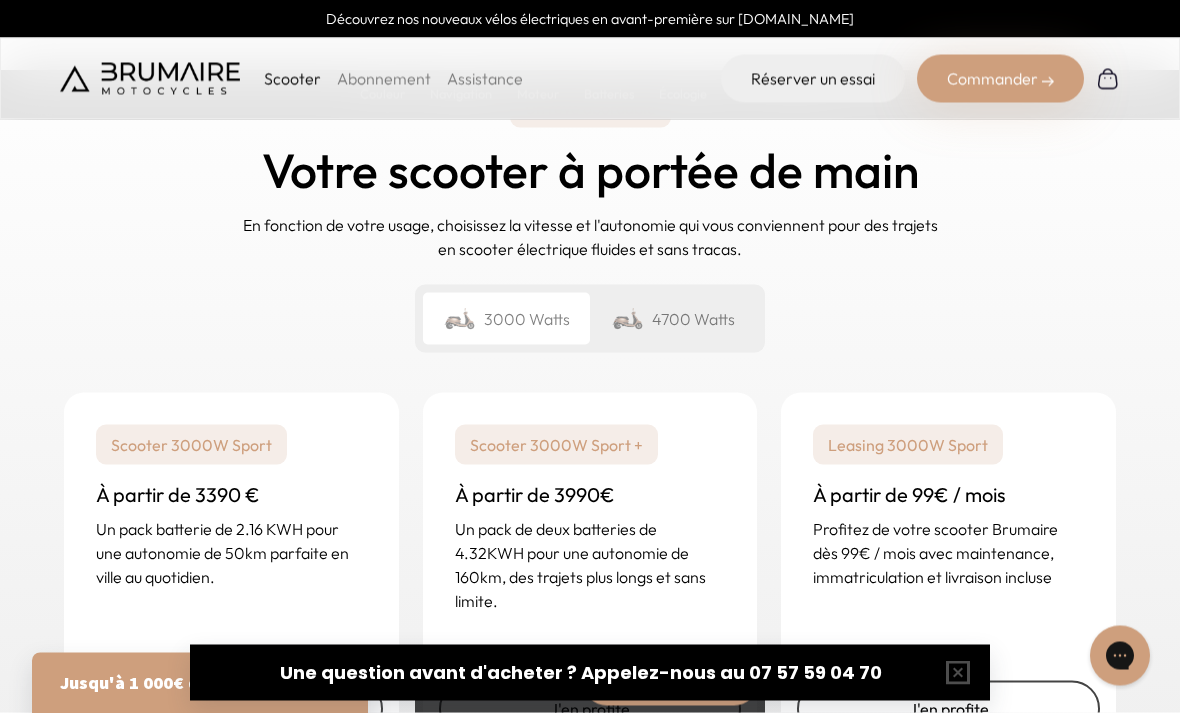 scroll, scrollTop: 4915, scrollLeft: 0, axis: vertical 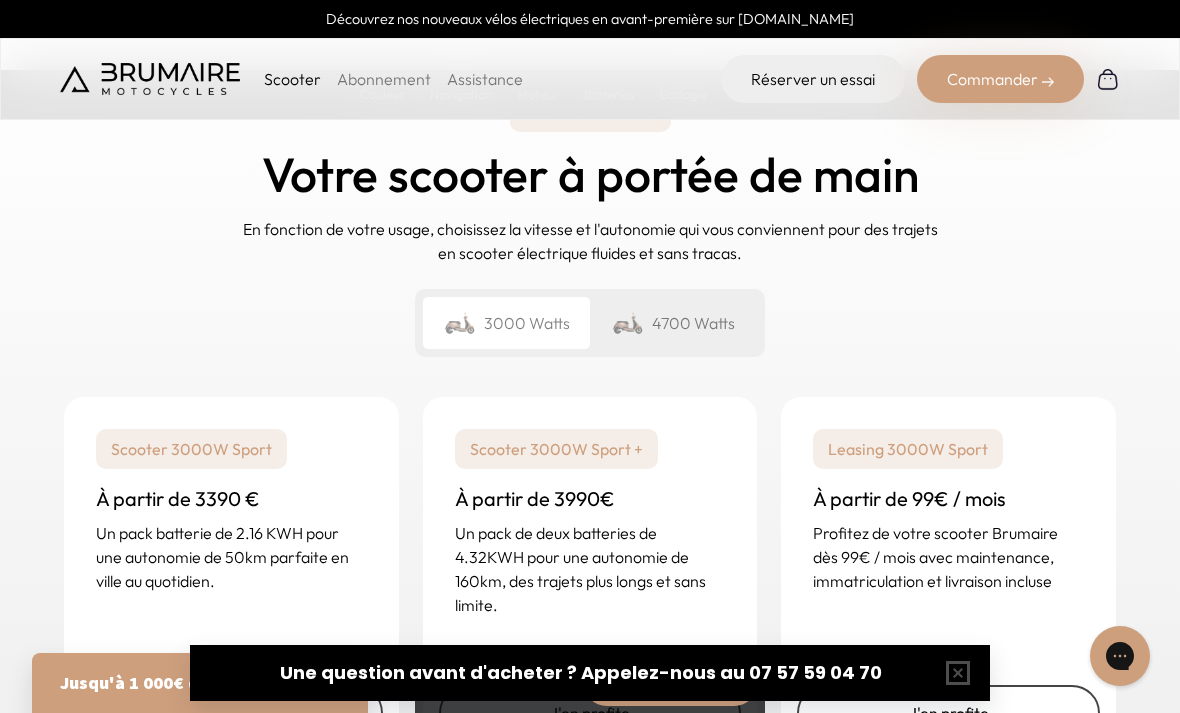 click on "4700 Watts" at bounding box center [673, 323] 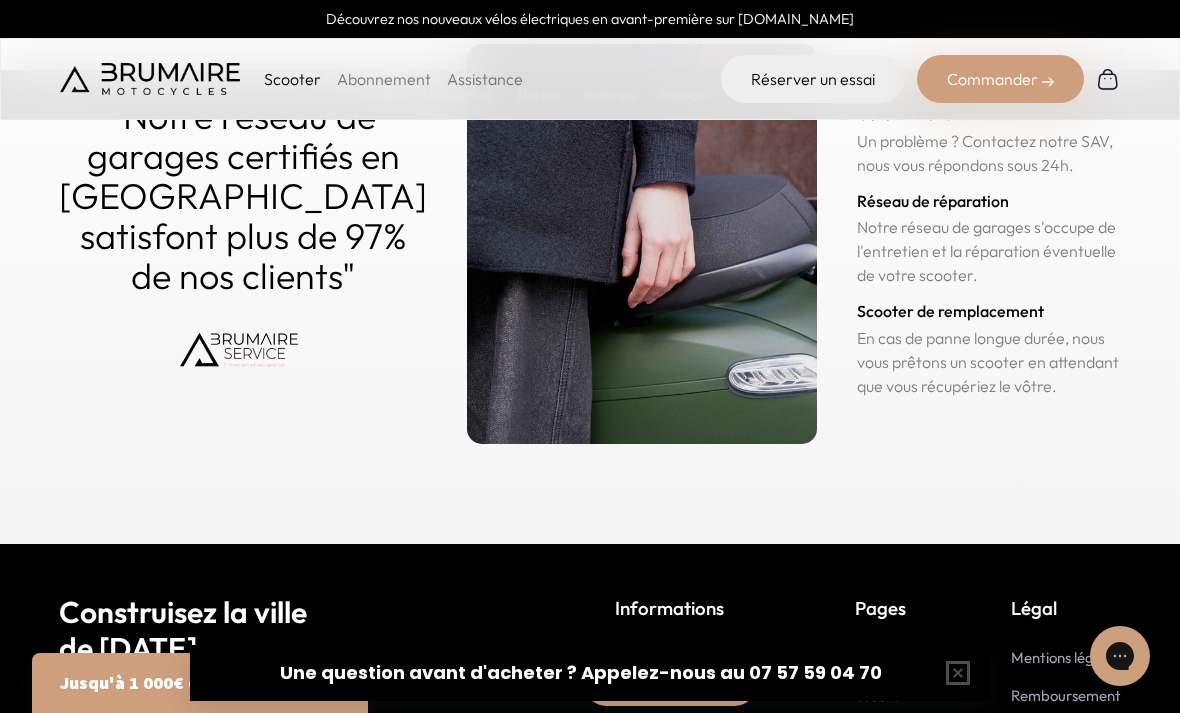 scroll, scrollTop: 10188, scrollLeft: 0, axis: vertical 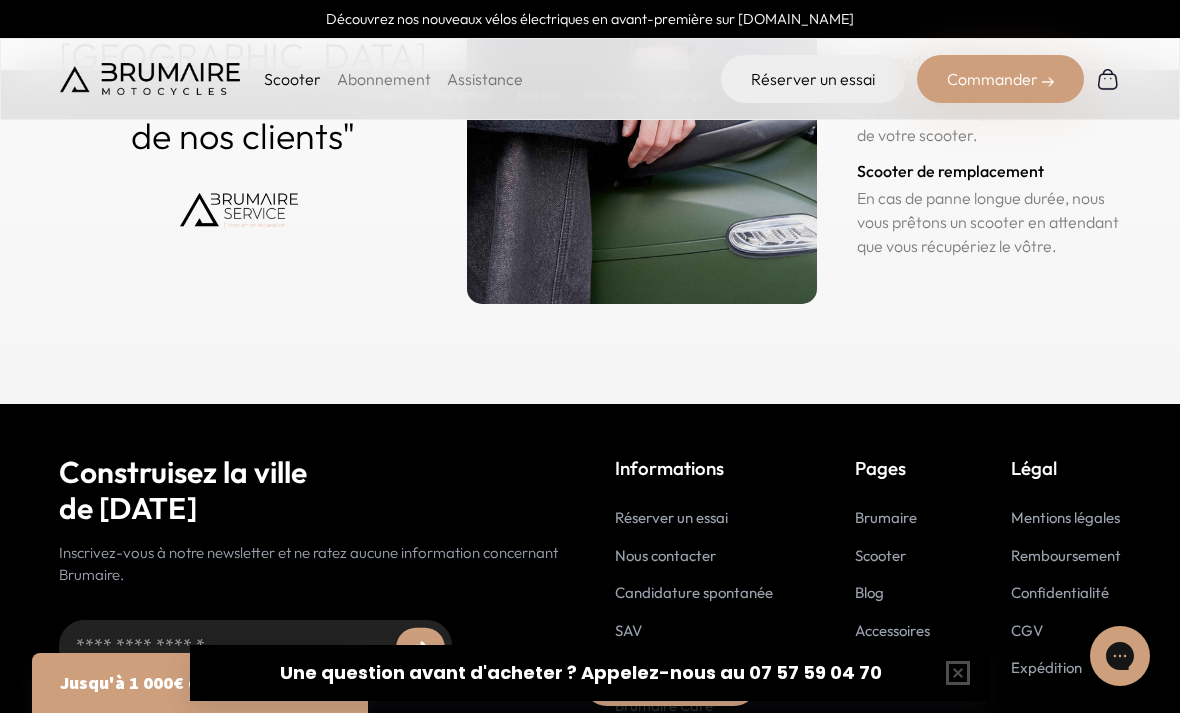 click 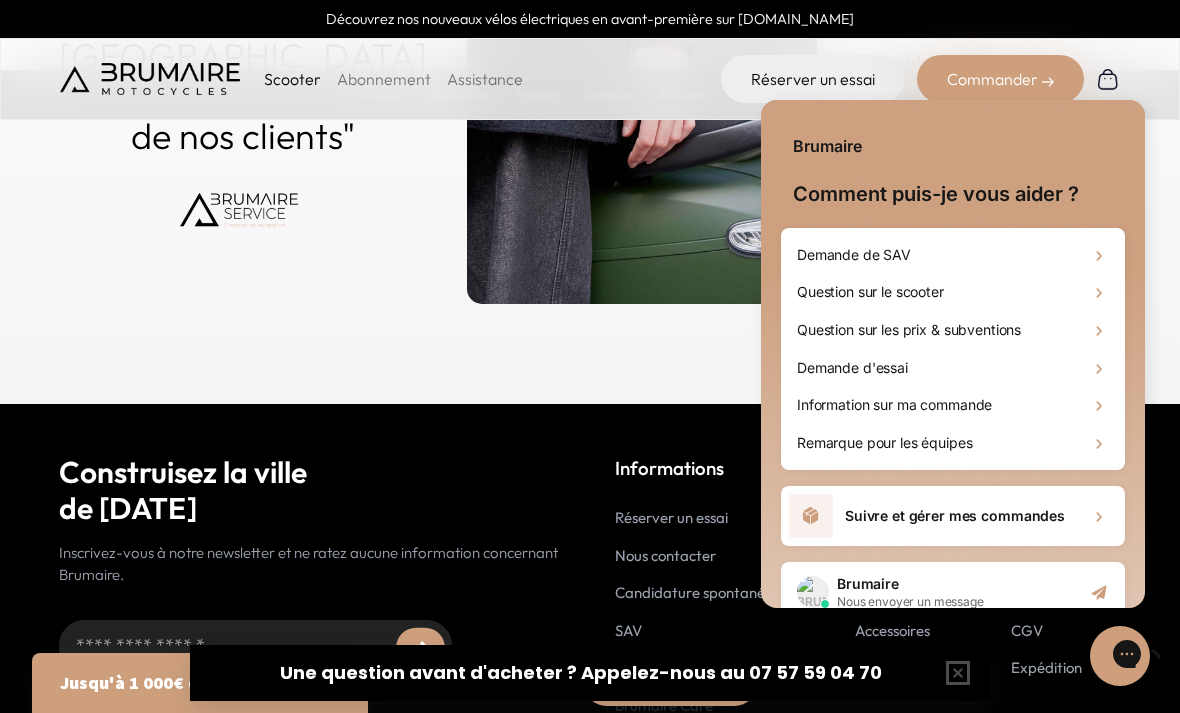 scroll, scrollTop: 0, scrollLeft: 0, axis: both 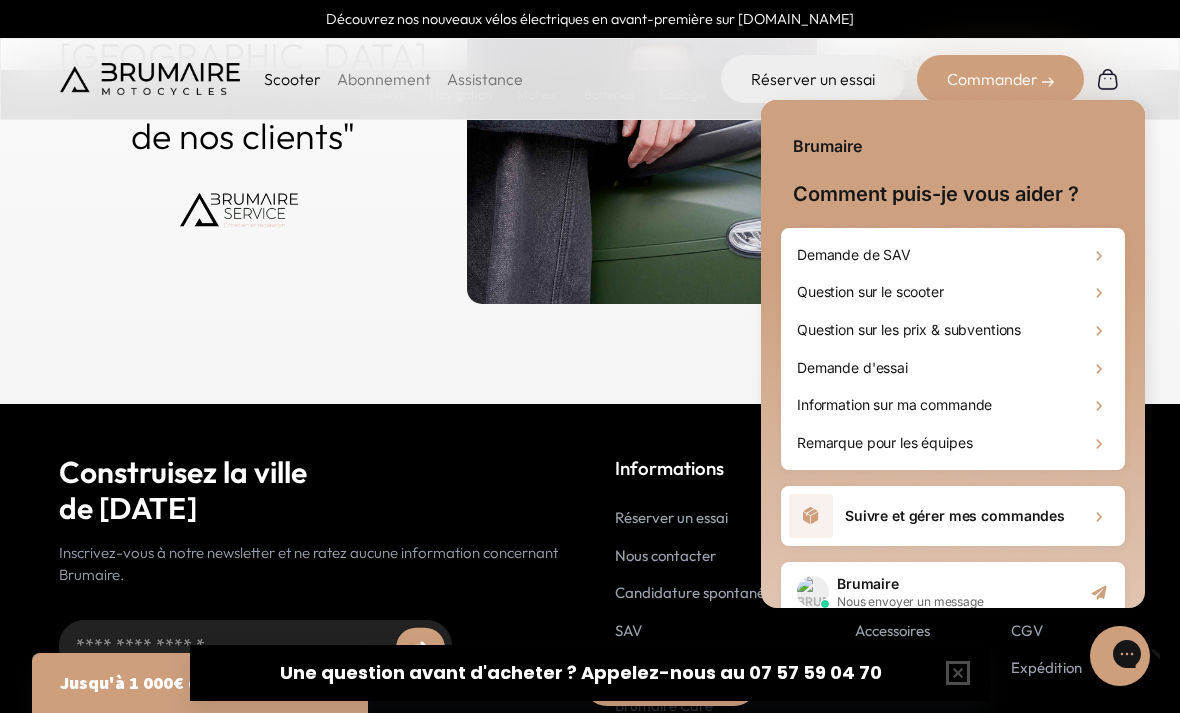 click on "Demande de SAV" at bounding box center (953, 255) 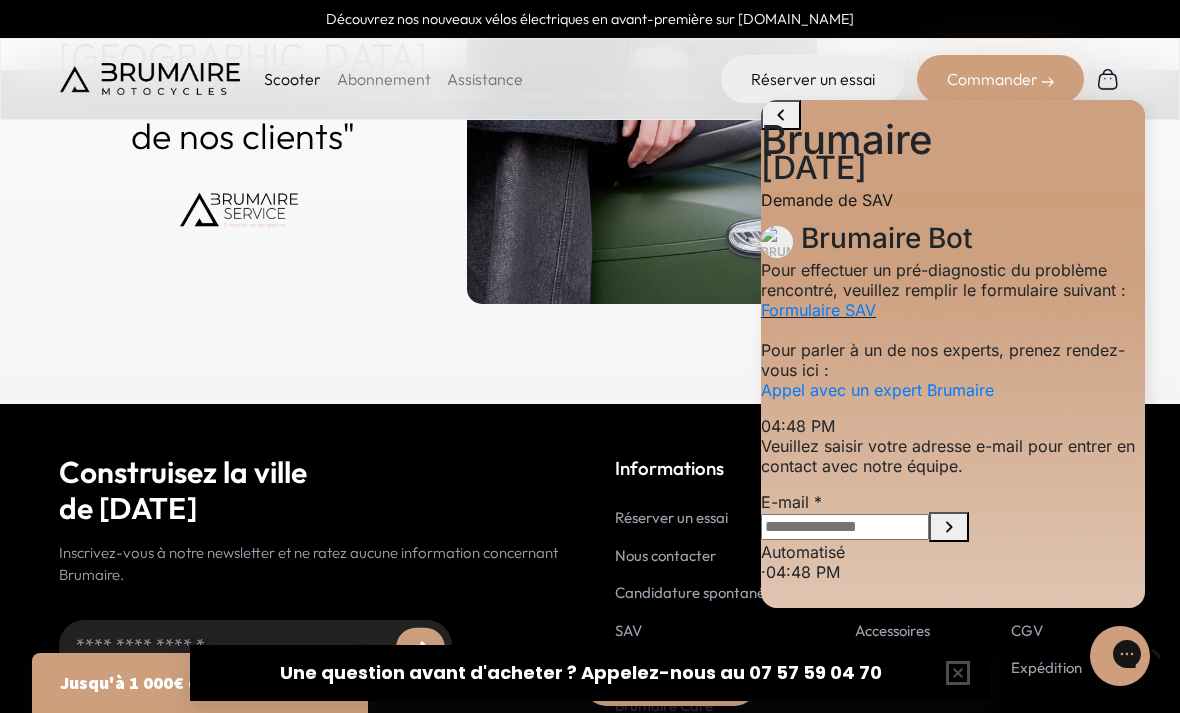 scroll, scrollTop: 85, scrollLeft: 0, axis: vertical 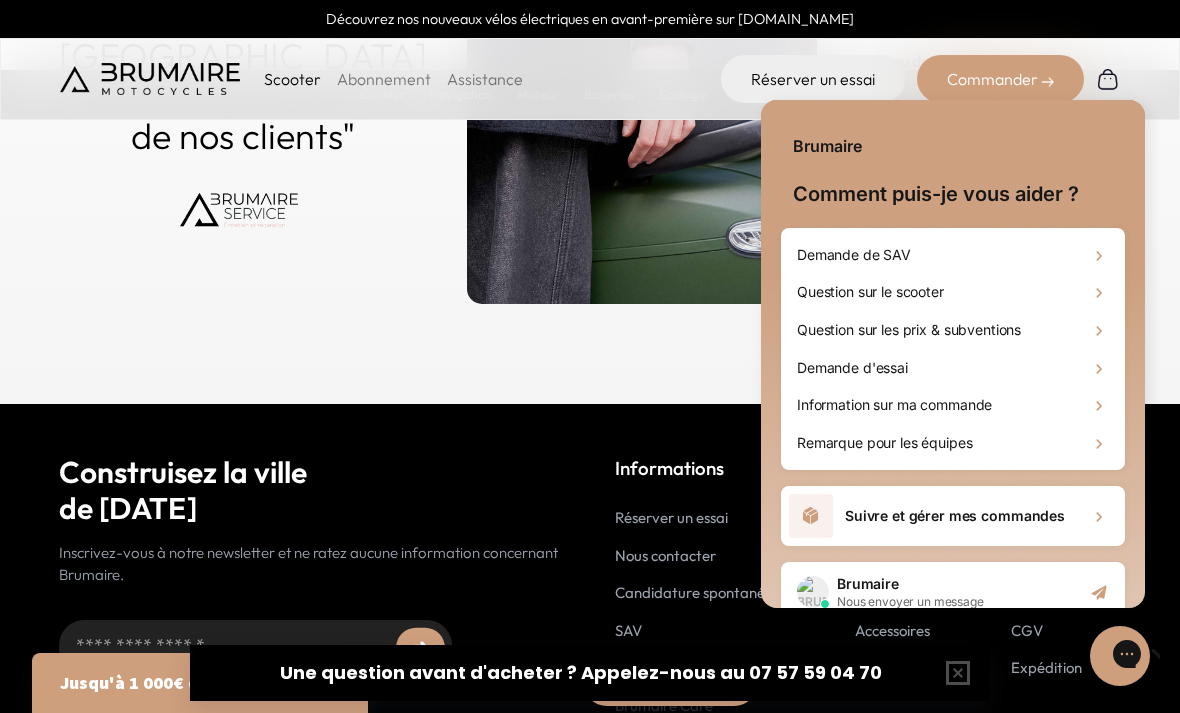 click on "Demande de SAV Question sur le scooter Question sur les prix & subventions Demande d'essai Information sur ma commande Remarque pour les équipes Suivre et gérer mes commandes Brumaire Nous envoyer un message" at bounding box center (953, 425) 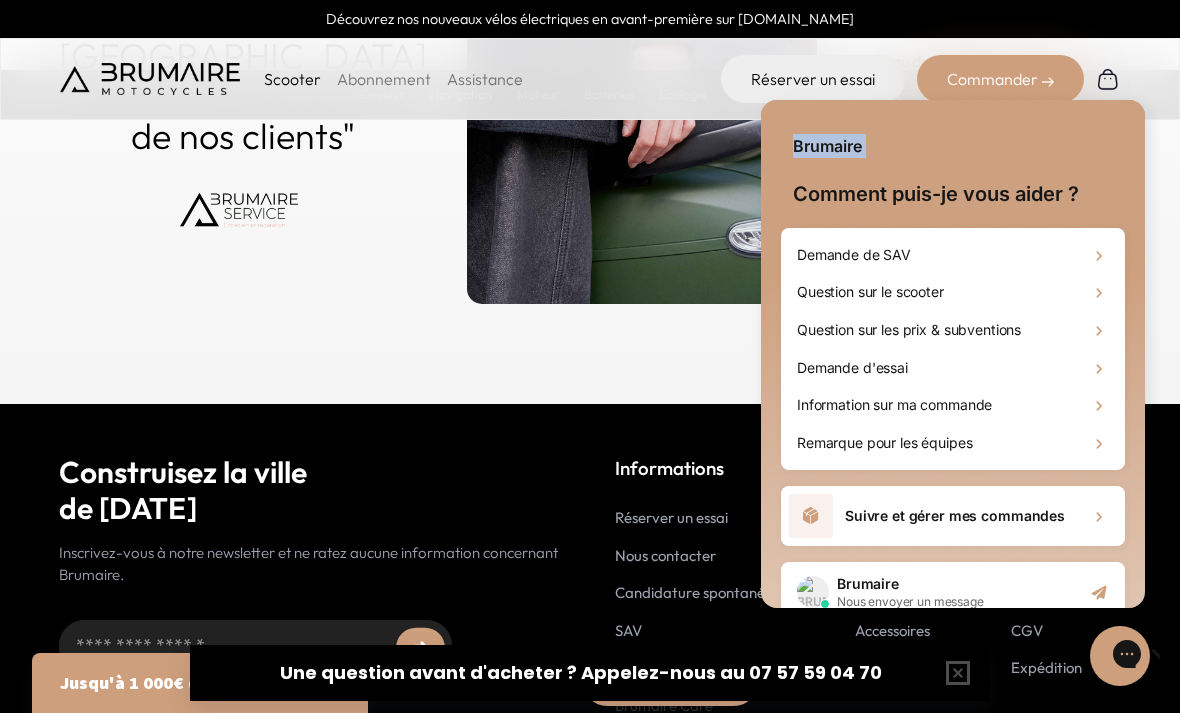 click on "Qualité
Une qualité garantie
"Notre réseau de garages certifiés en Île-de-France satisfont plus de 97% de nos clients"
Garanti 2 ans
Un problème ? Contactez notre SAV, nous vous répondons sous 24h.
Réseau de réparation
Notre réseau de garages s'occupe de l'entretien et la réparation éventuelle de votre scooter.
Scooter de remplacement
En cas de panne longue durée, nous vous prêtons un scooter en attendant que vous récupériez le vôtre." at bounding box center (590, 29) 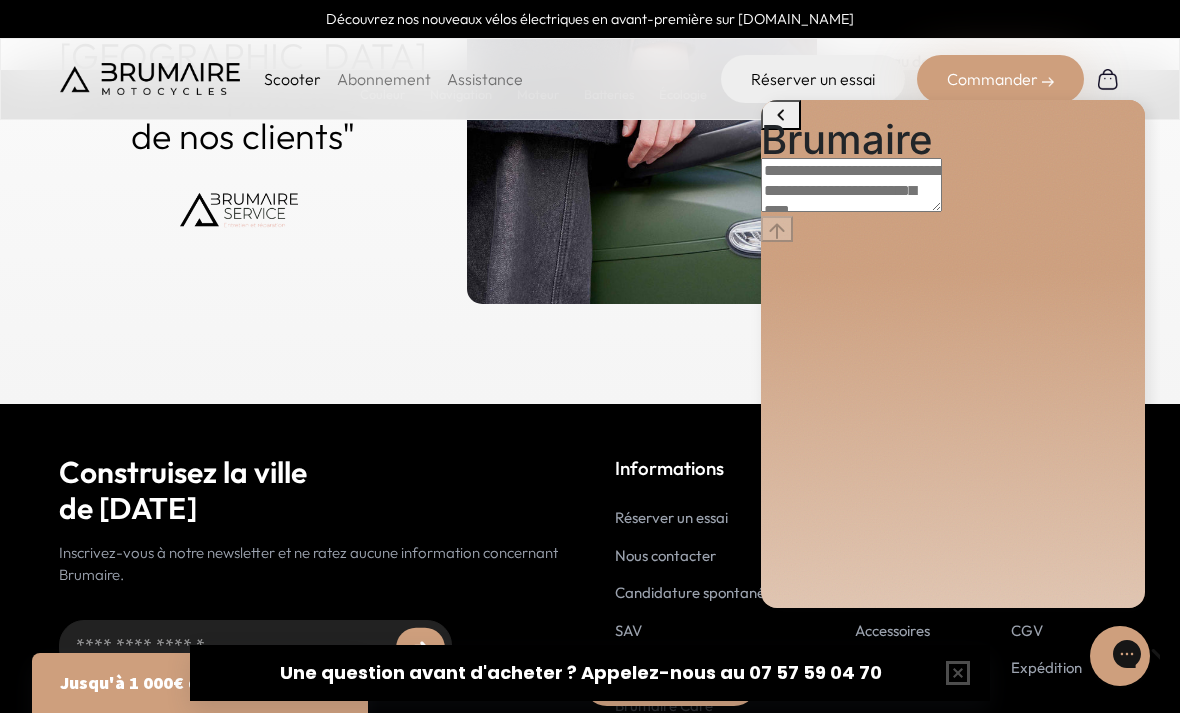 click at bounding box center [851, 185] 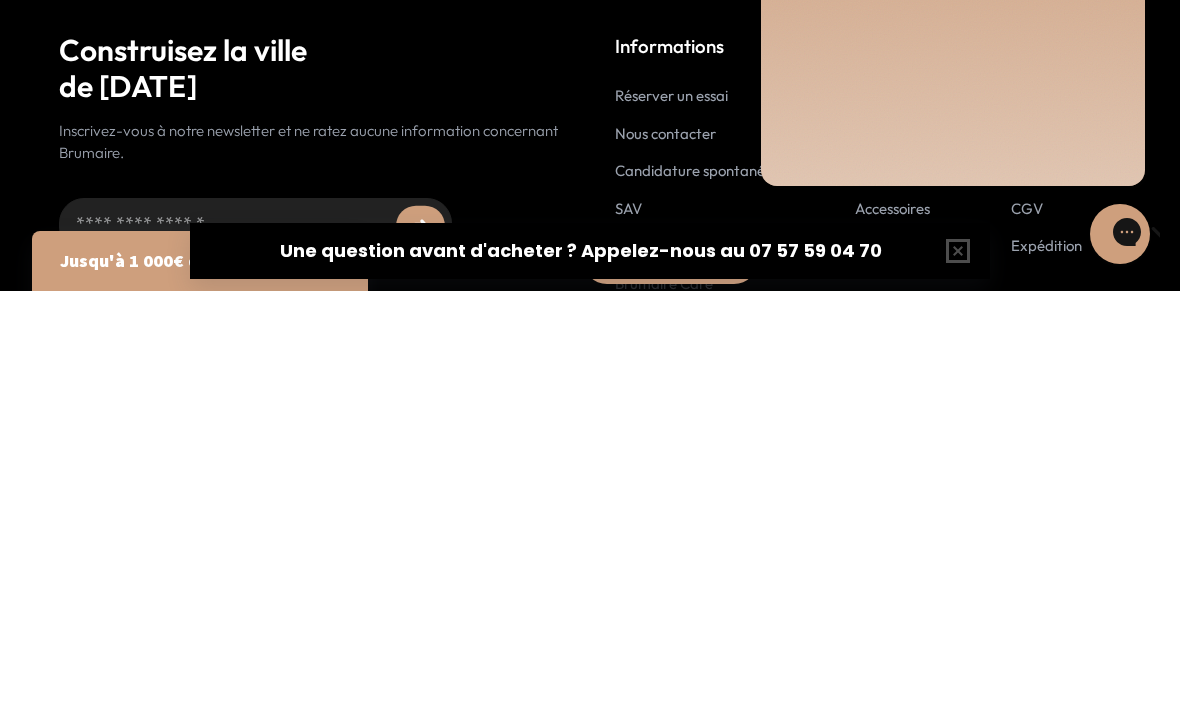 type on "**" 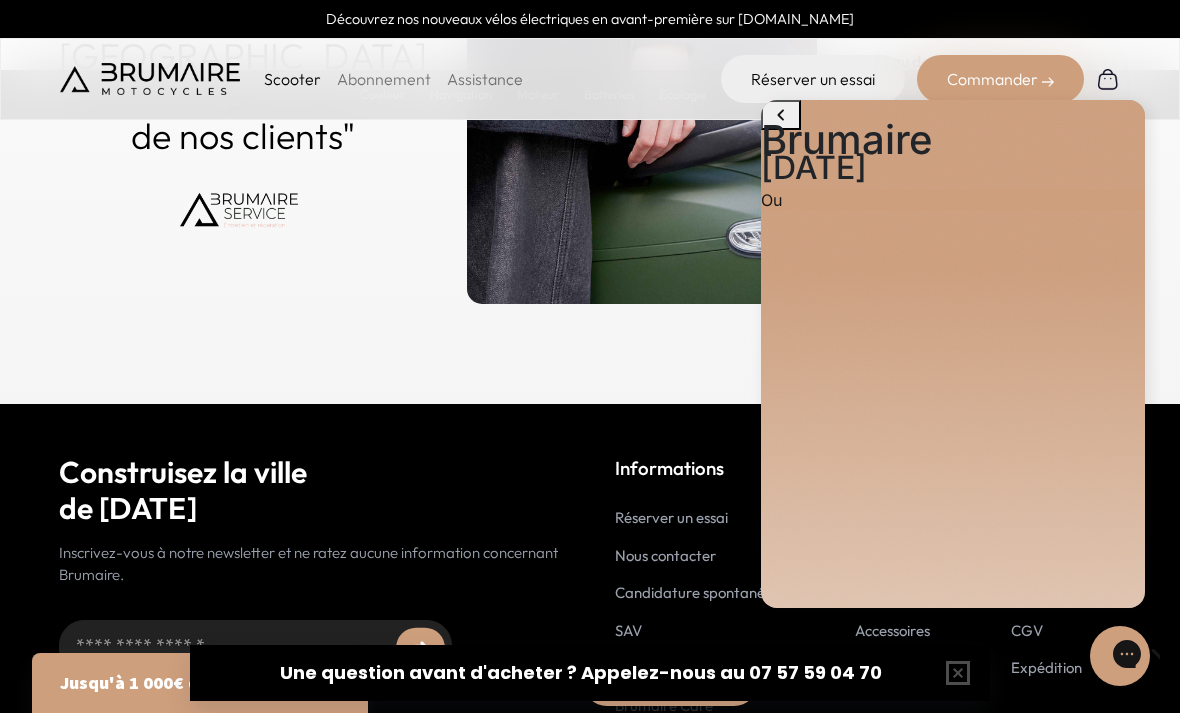 click at bounding box center [953, 226] 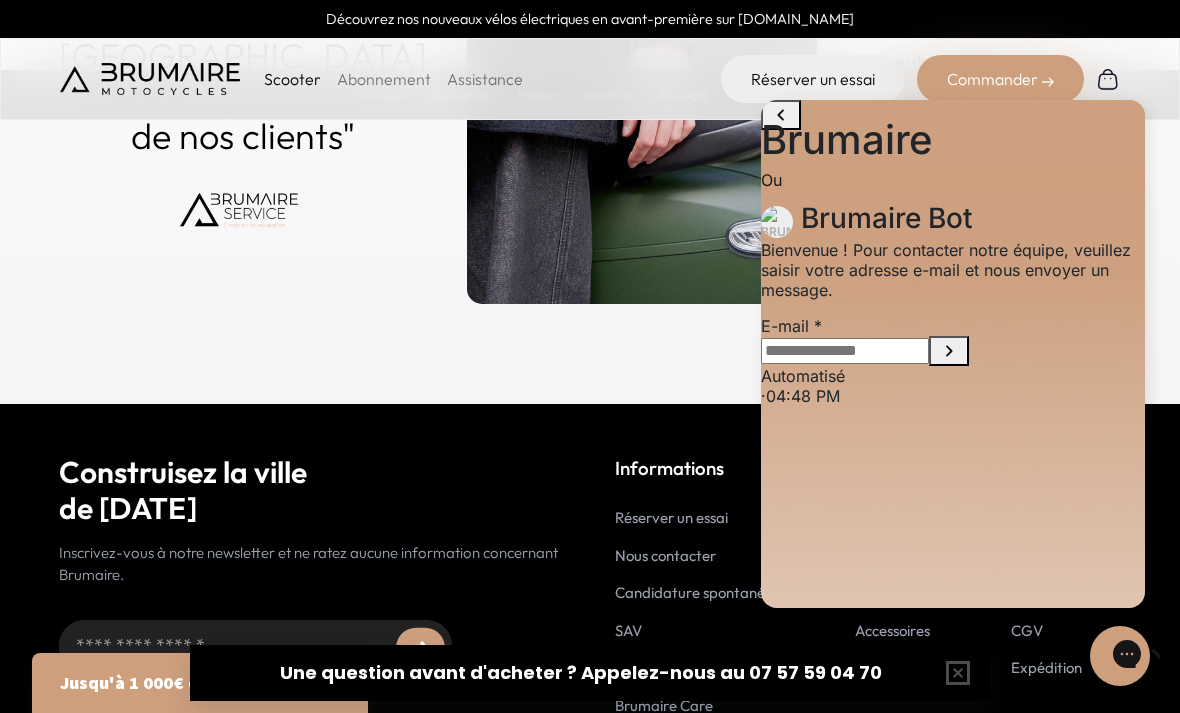 scroll, scrollTop: 0, scrollLeft: 0, axis: both 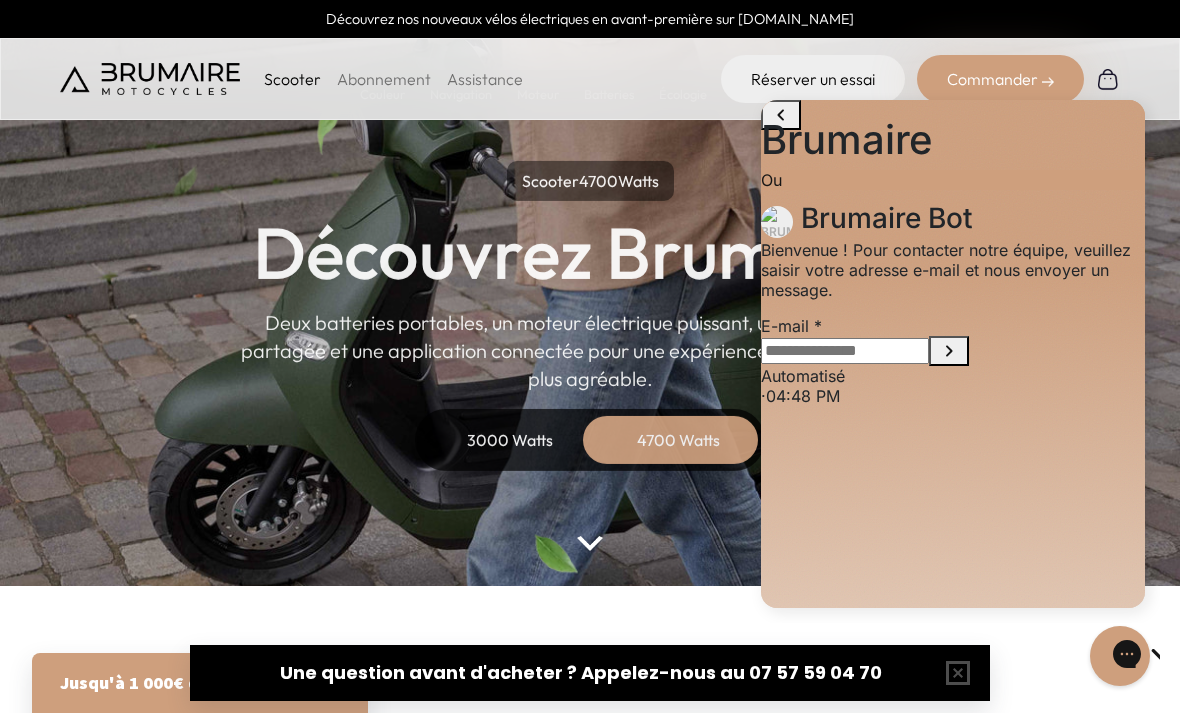 click at bounding box center (845, 351) 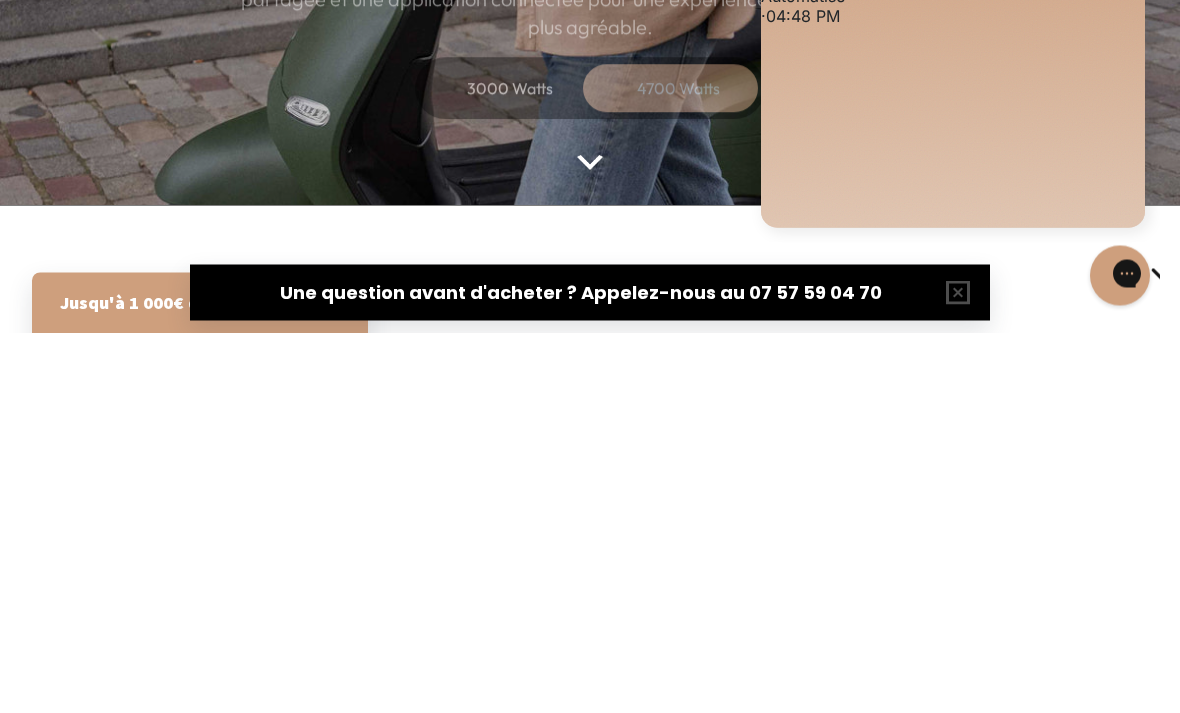 type on "**********" 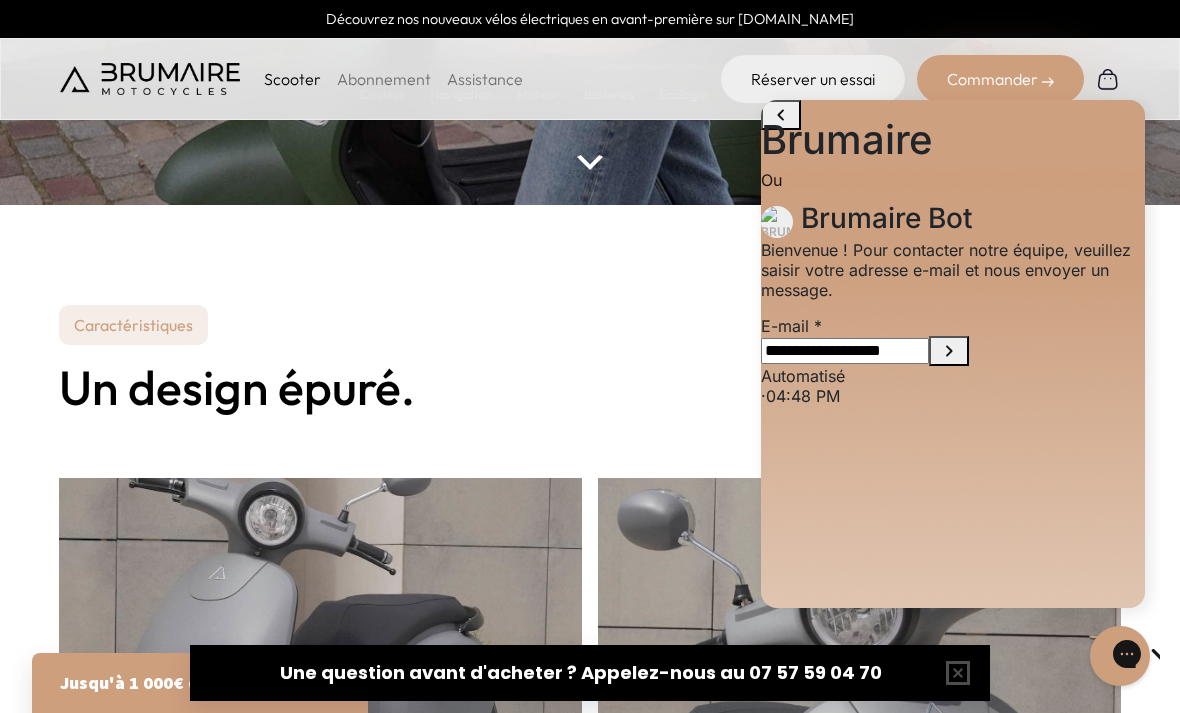click at bounding box center (949, 351) 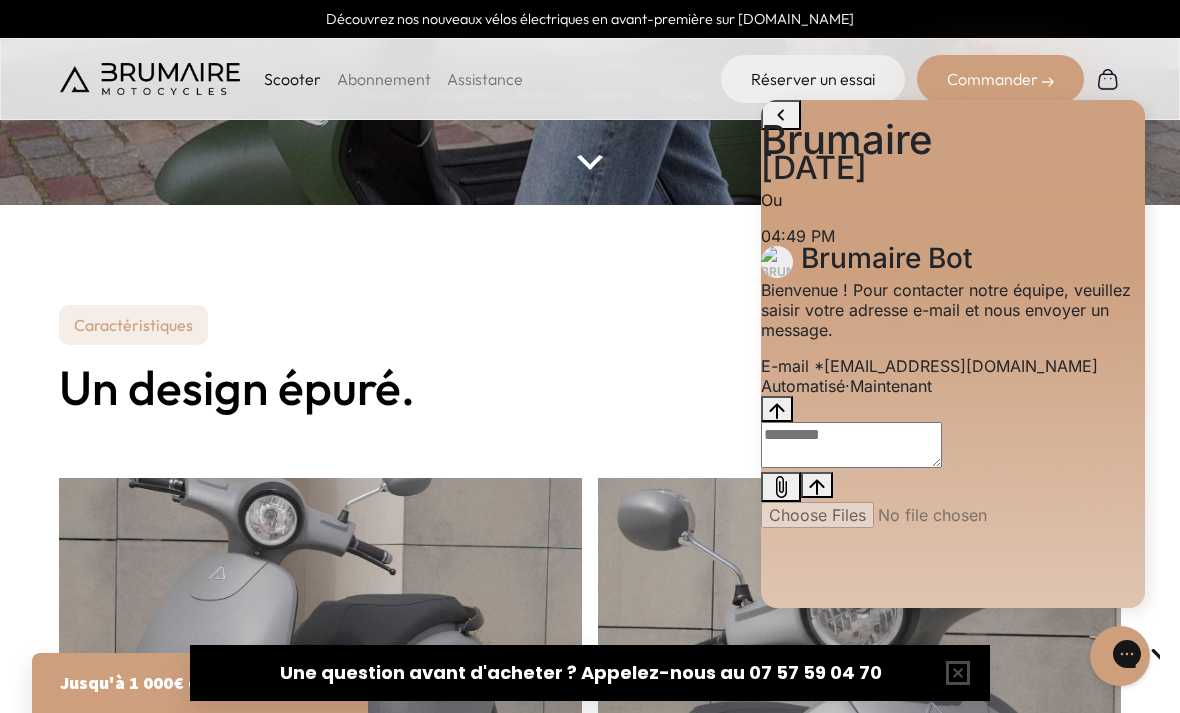 scroll, scrollTop: 53, scrollLeft: 0, axis: vertical 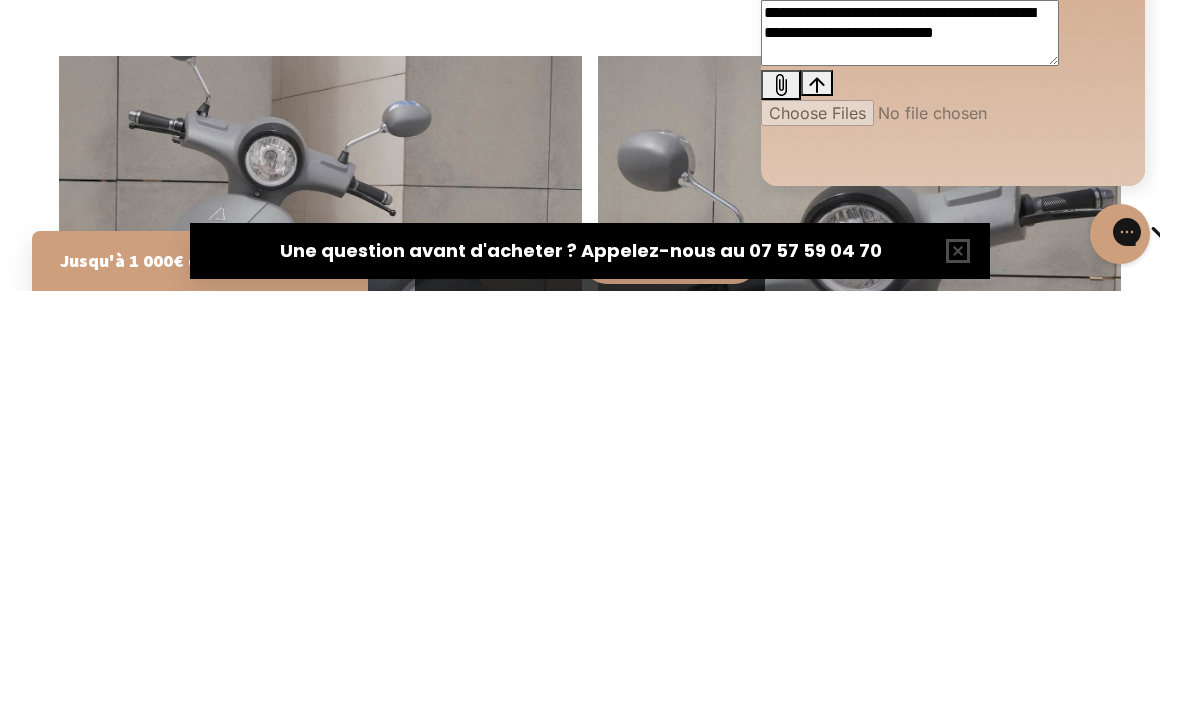 type on "**********" 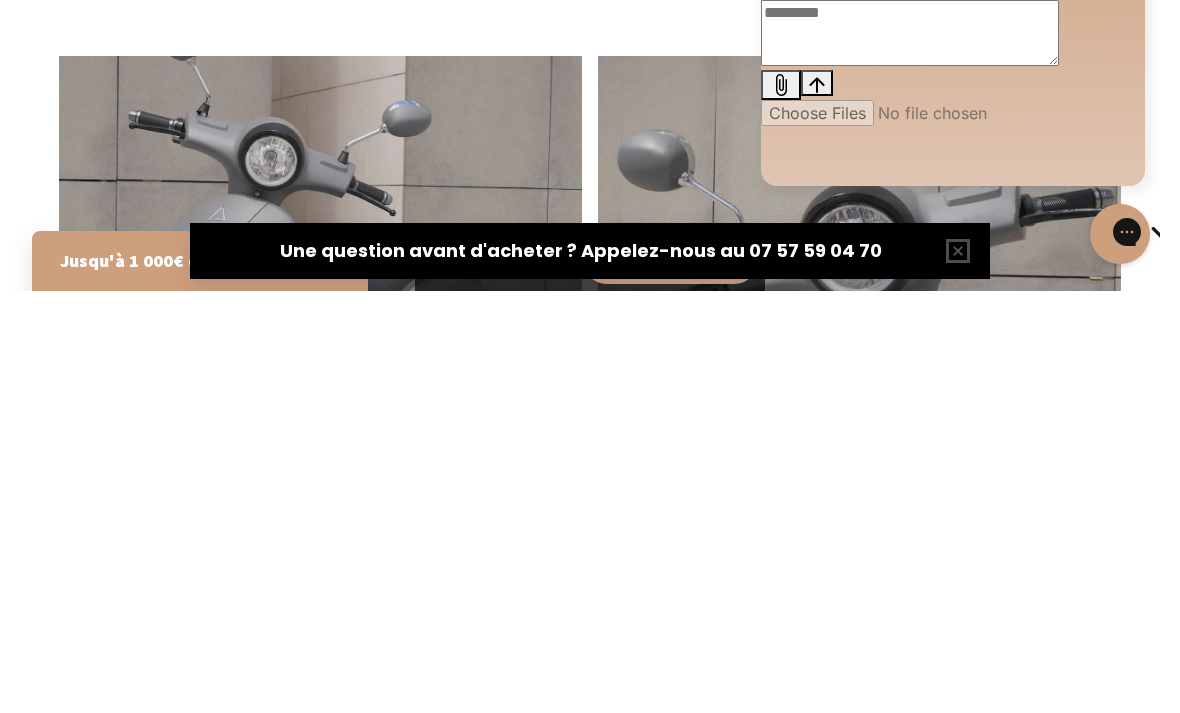 scroll, scrollTop: 868, scrollLeft: 0, axis: vertical 